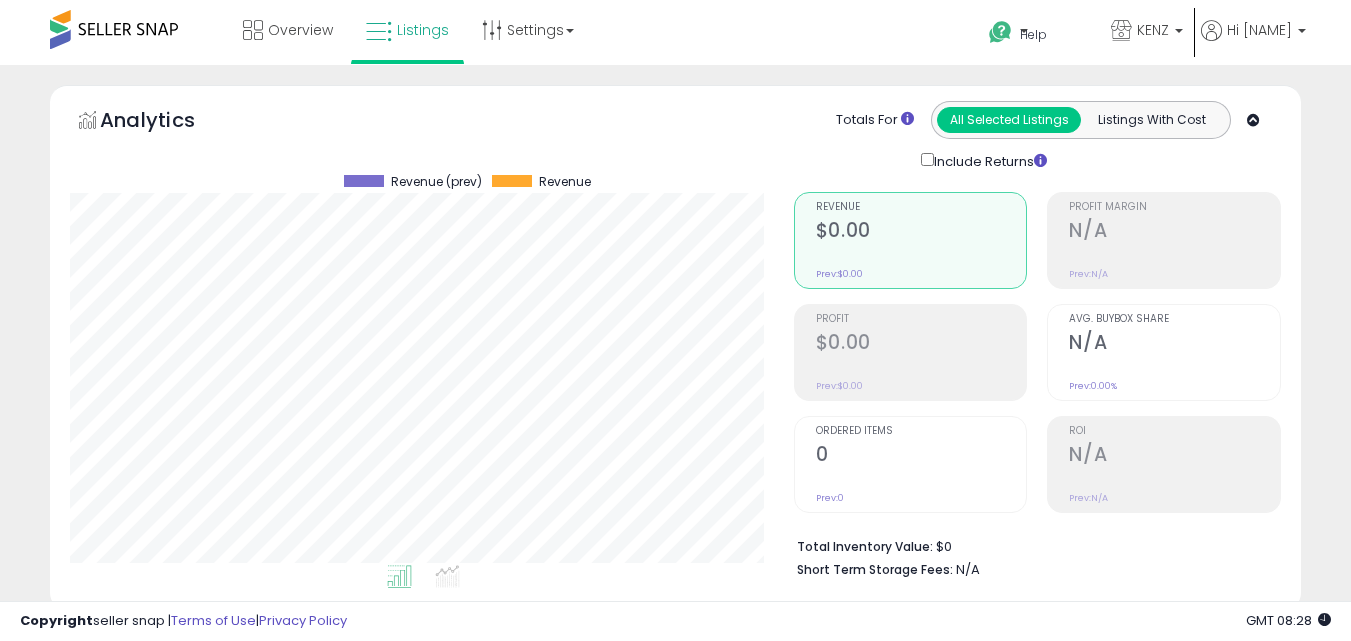 click on "Title" 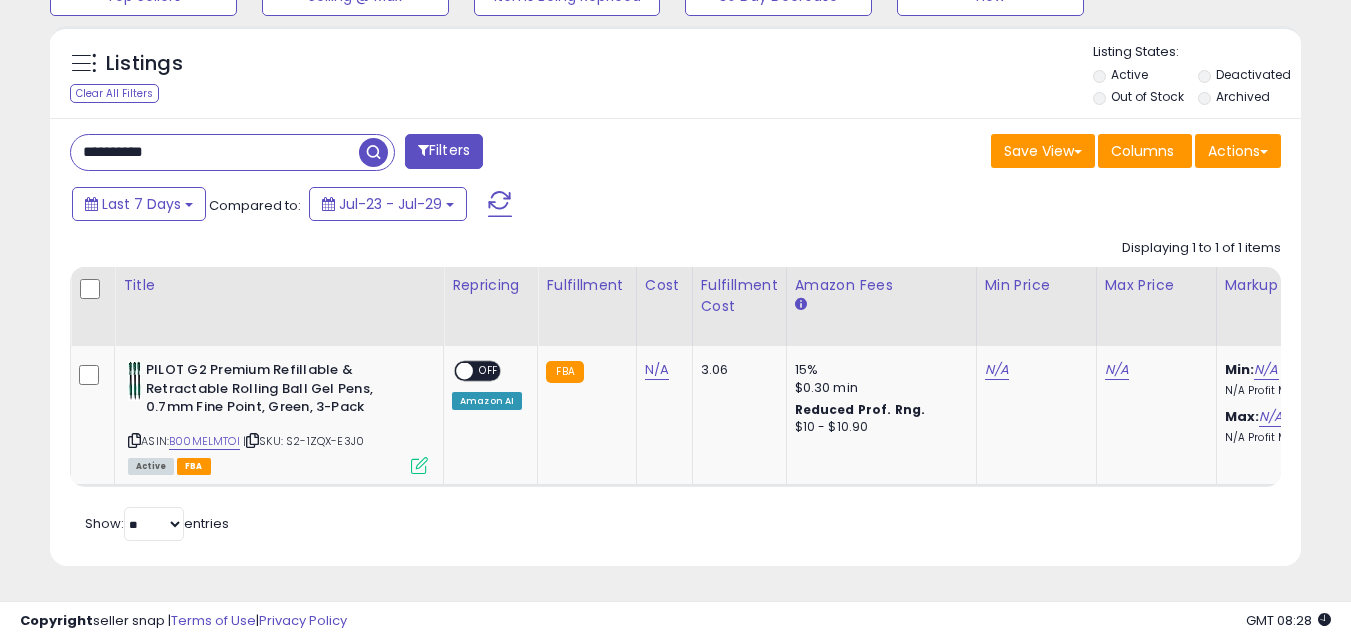 scroll, scrollTop: 0, scrollLeft: 0, axis: both 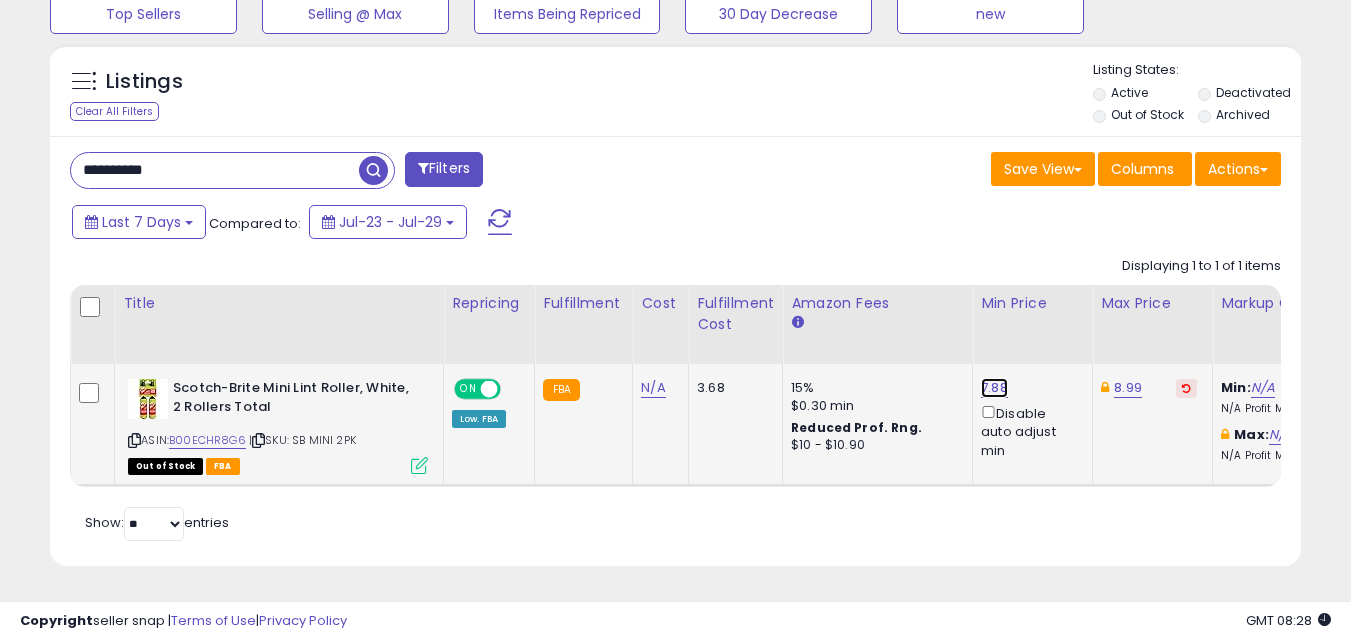 click on "7.88" at bounding box center [994, 388] 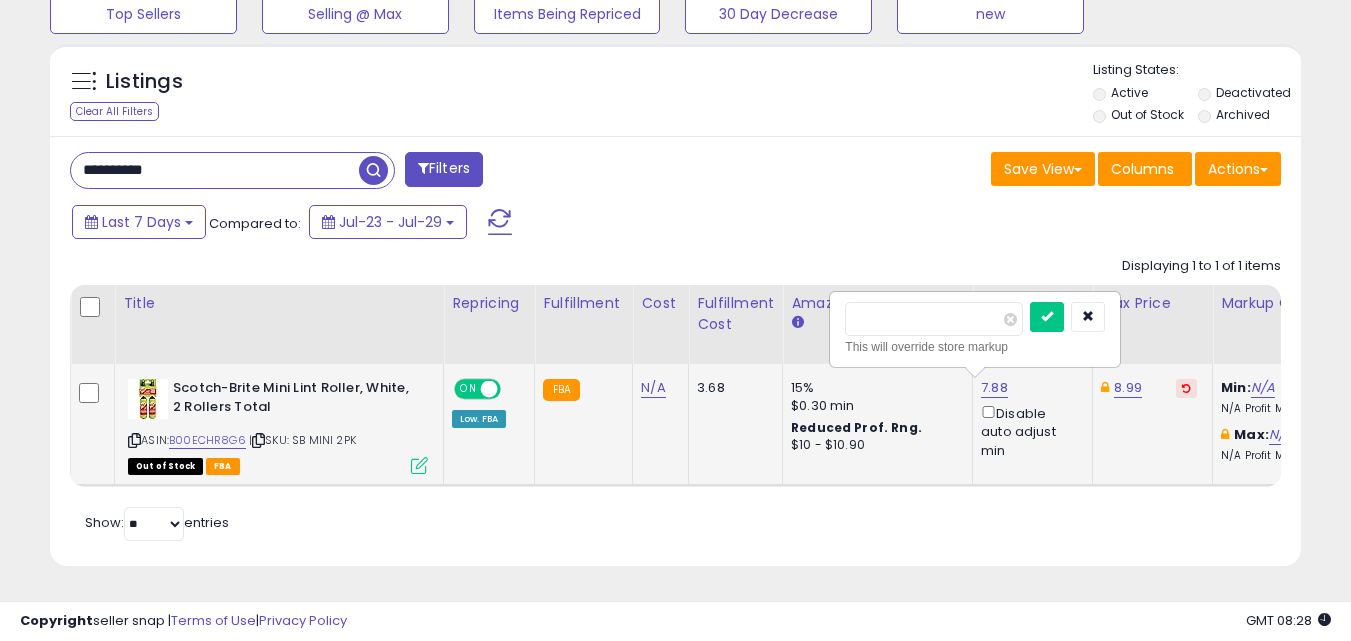drag, startPoint x: 888, startPoint y: 300, endPoint x: 854, endPoint y: 308, distance: 34.928497 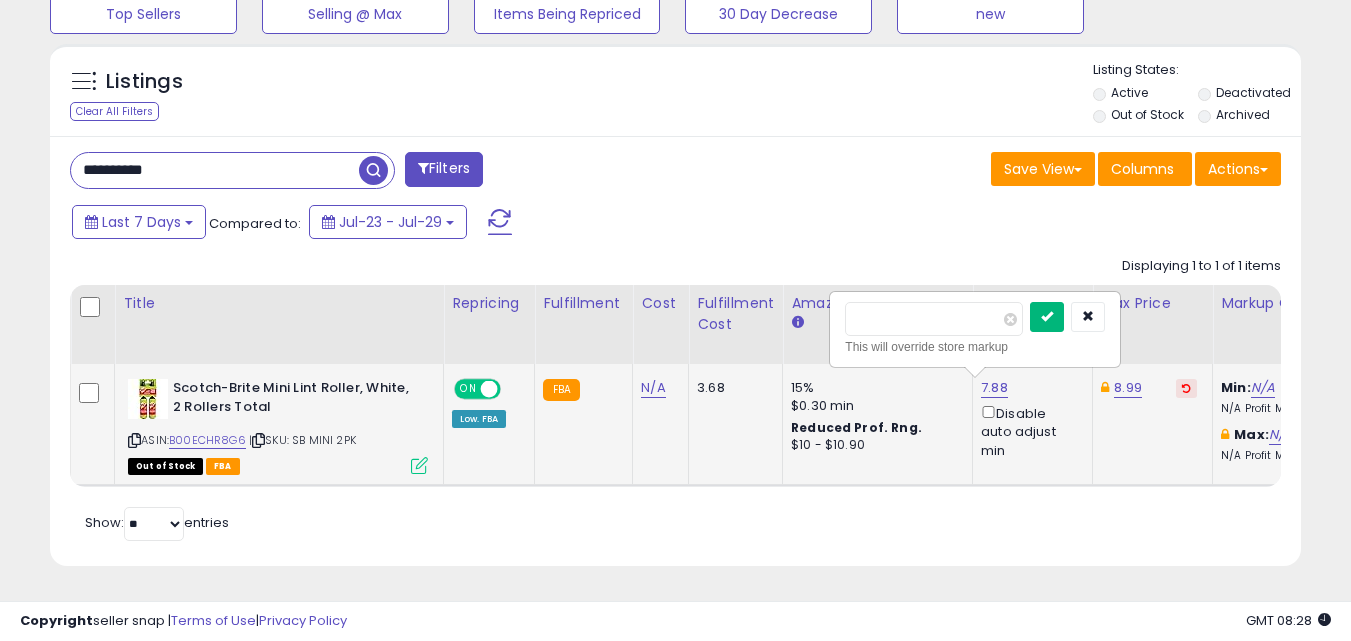type on "****" 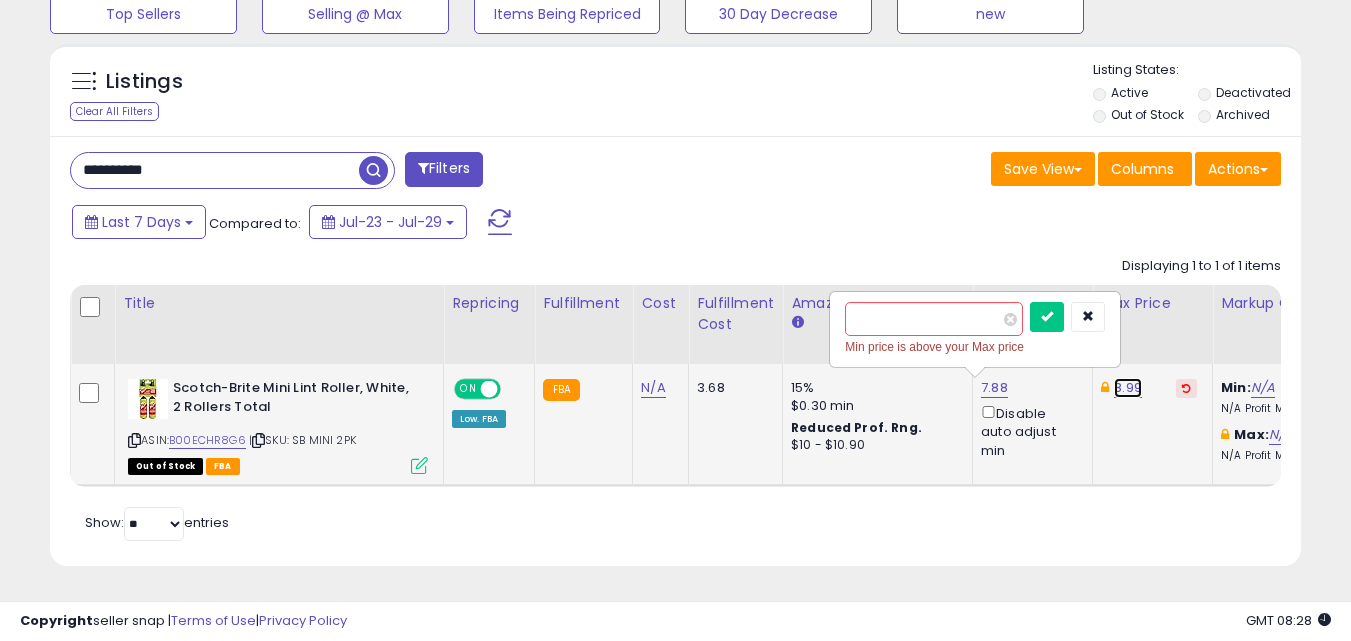 click on "8.99" at bounding box center [1128, 388] 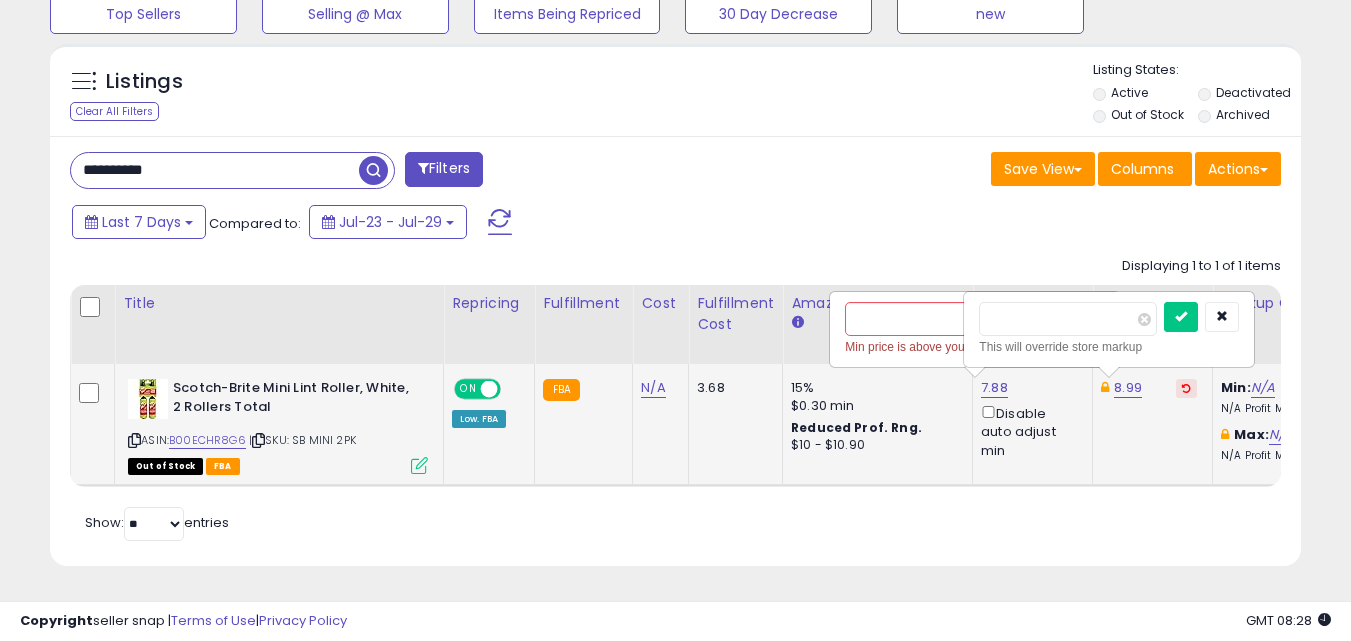 scroll, scrollTop: 0, scrollLeft: 39, axis: horizontal 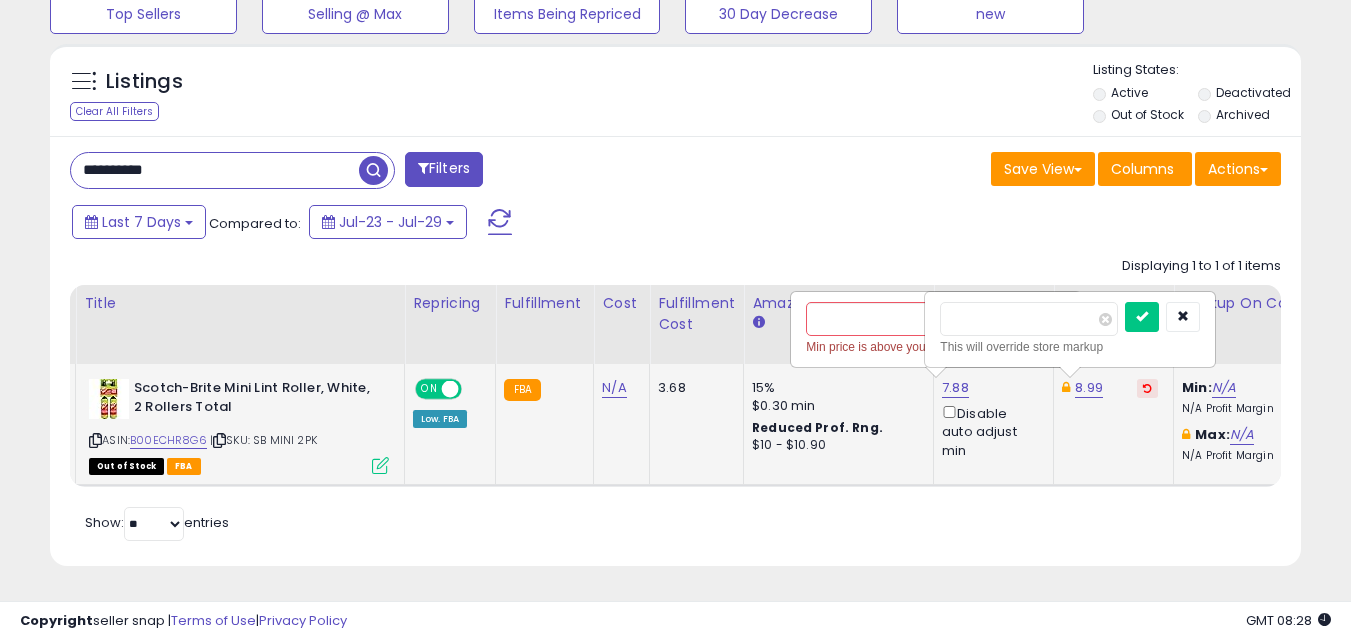 drag, startPoint x: 996, startPoint y: 310, endPoint x: 956, endPoint y: 301, distance: 41 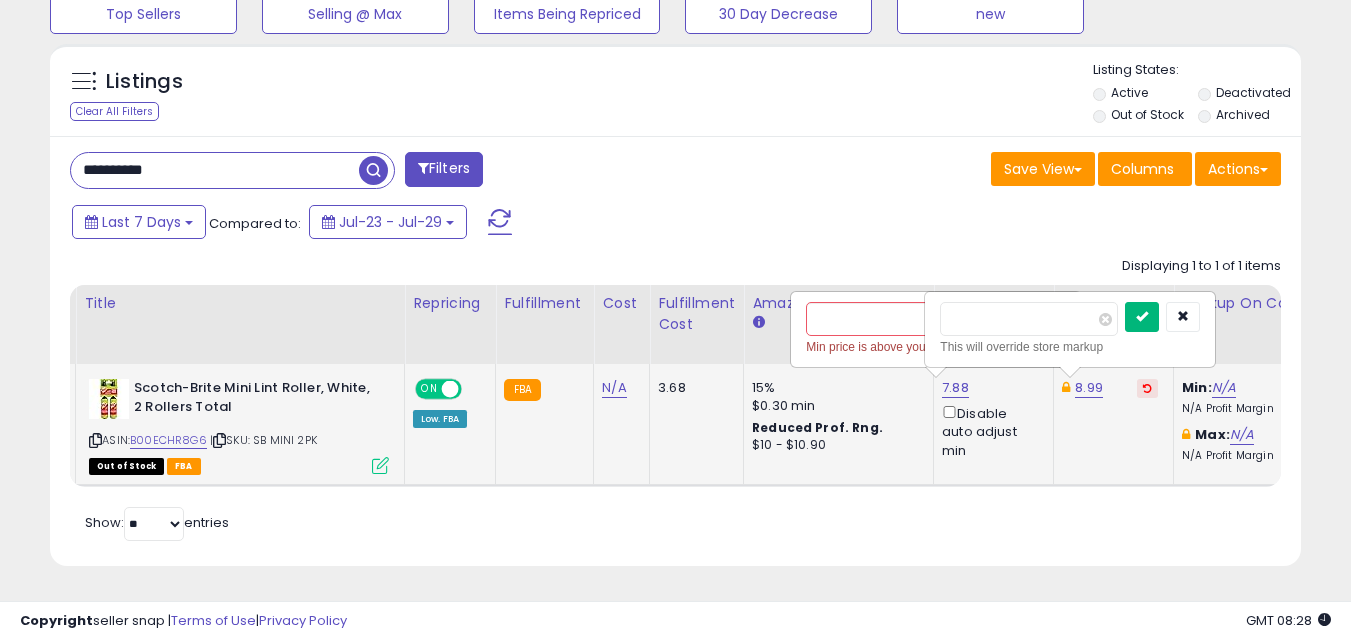 type on "****" 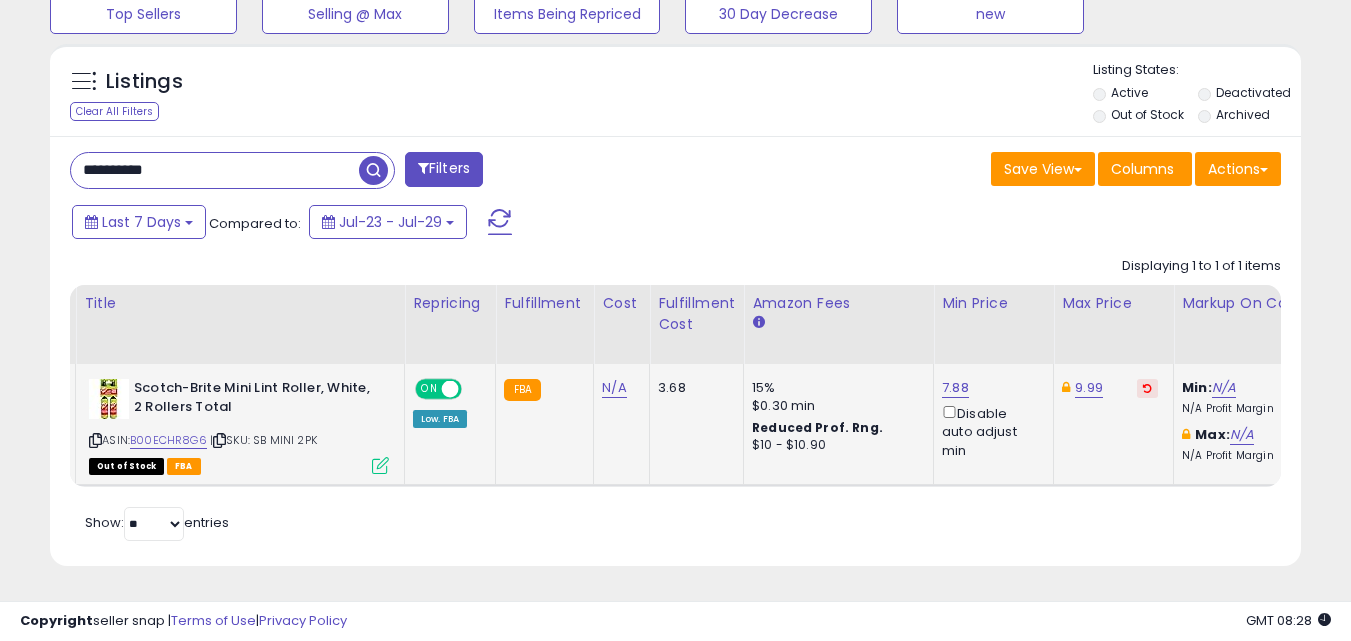 click on "7.88  Disable auto adjust min" at bounding box center (990, 419) 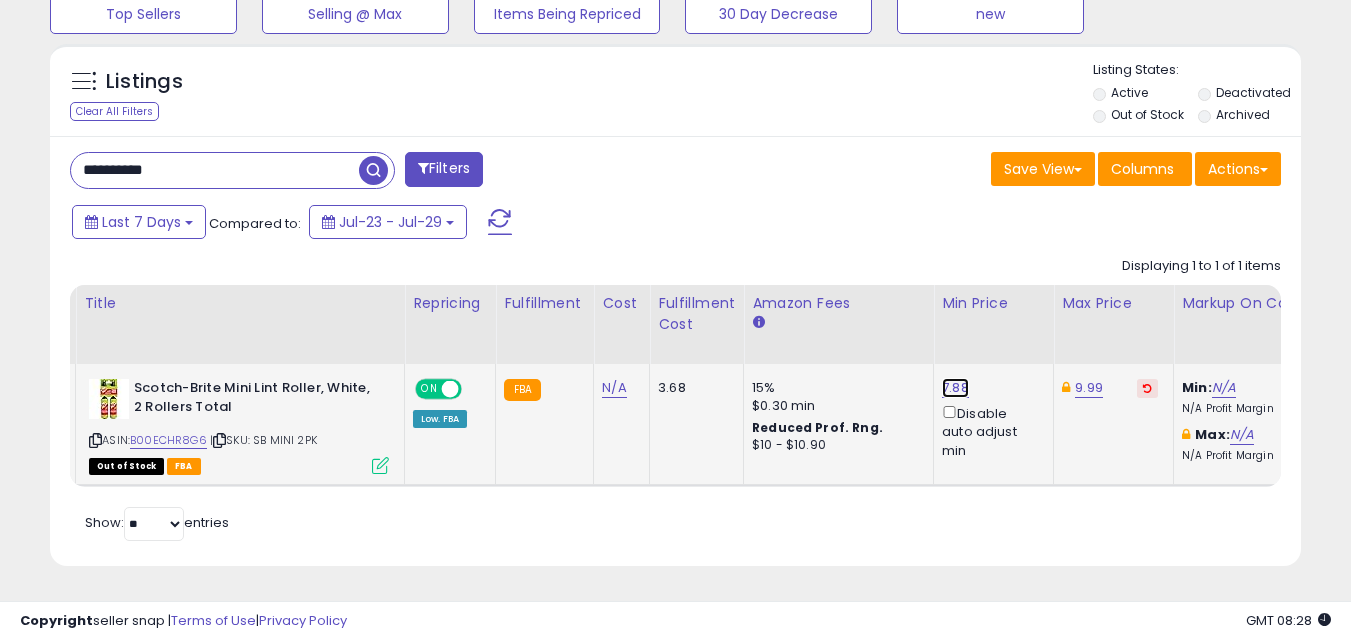click on "7.88" at bounding box center [955, 388] 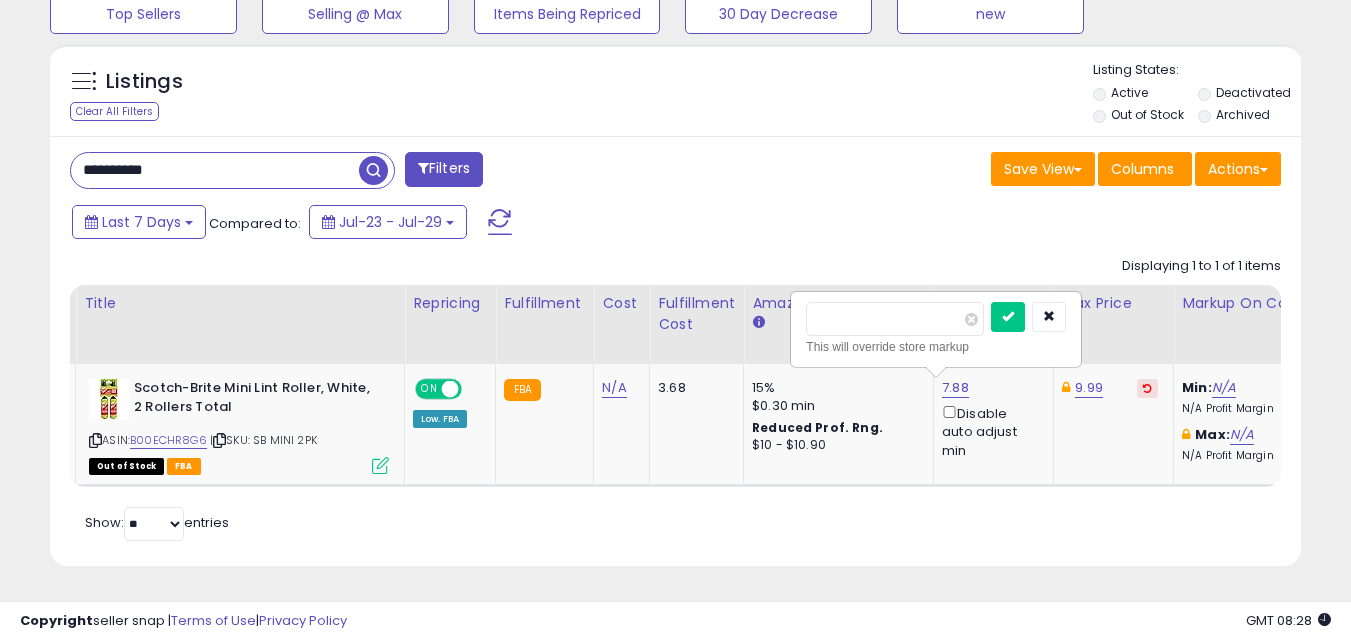 drag, startPoint x: 916, startPoint y: 311, endPoint x: 782, endPoint y: 320, distance: 134.3019 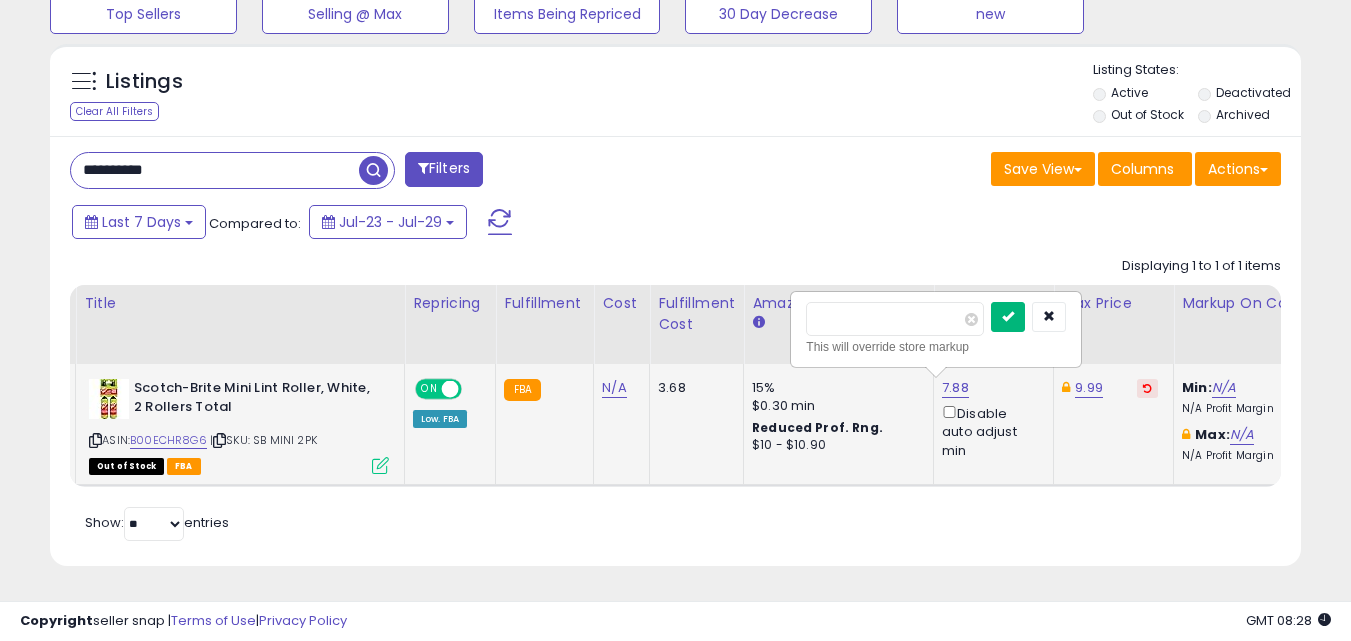 type on "****" 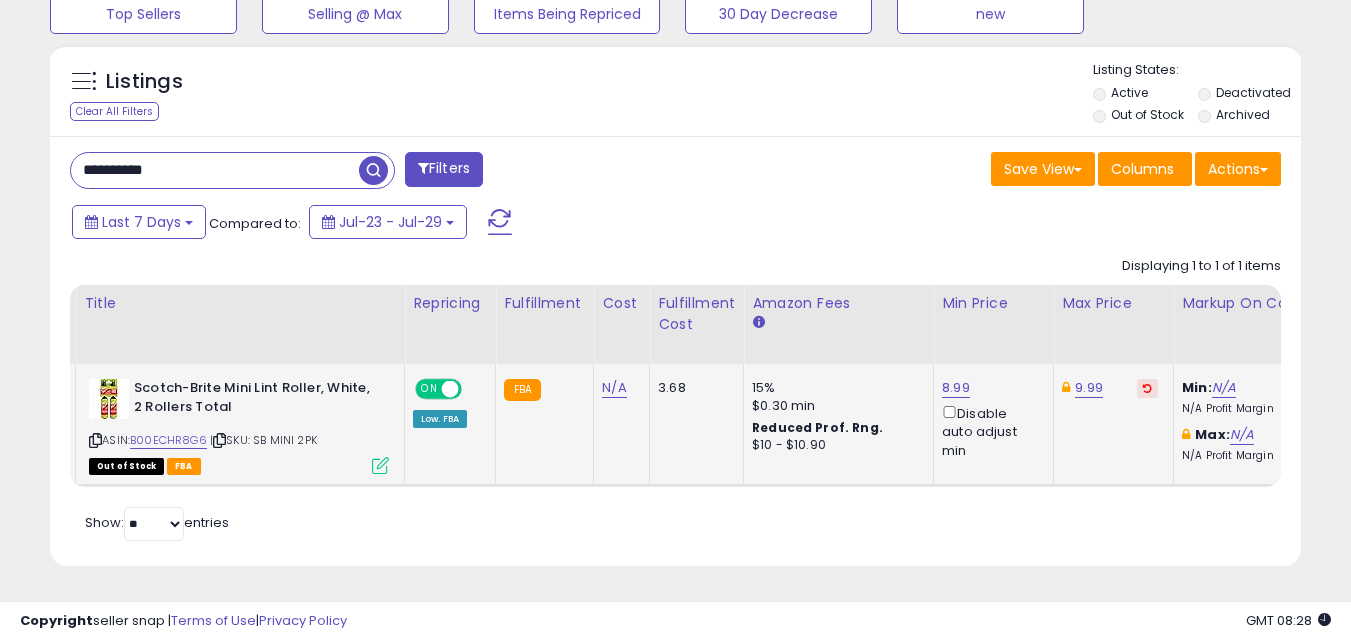 scroll, scrollTop: 0, scrollLeft: 218, axis: horizontal 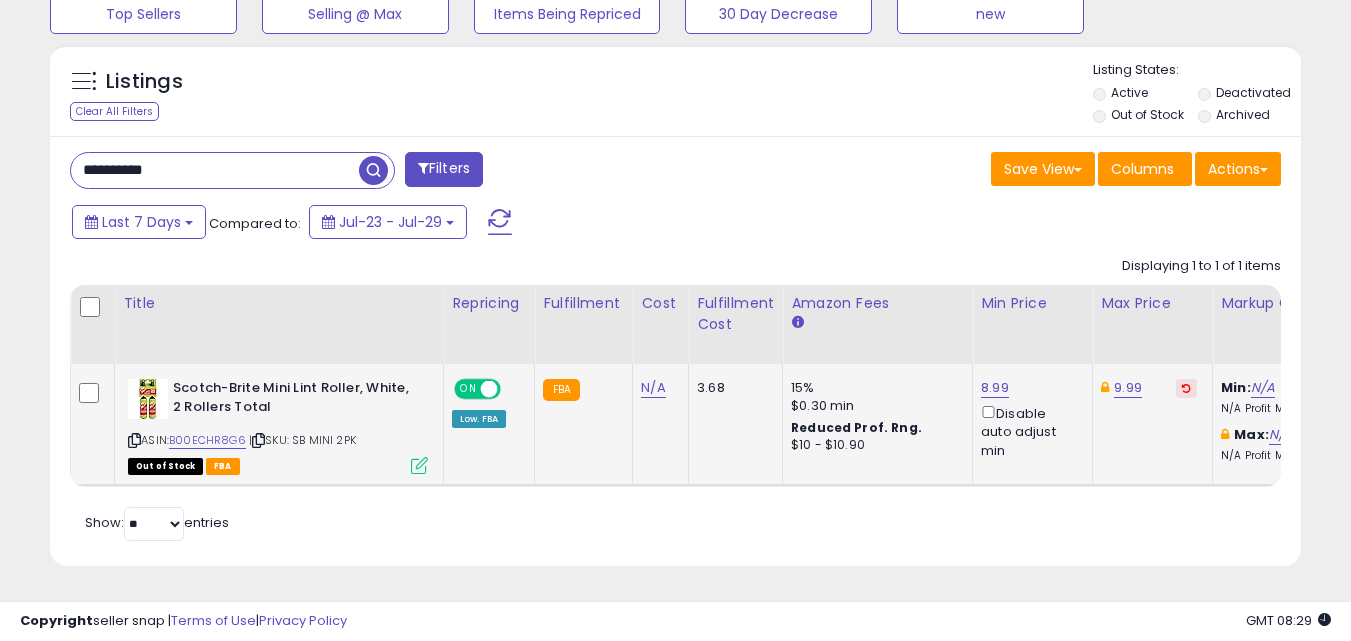 click on "**********" at bounding box center (215, 170) 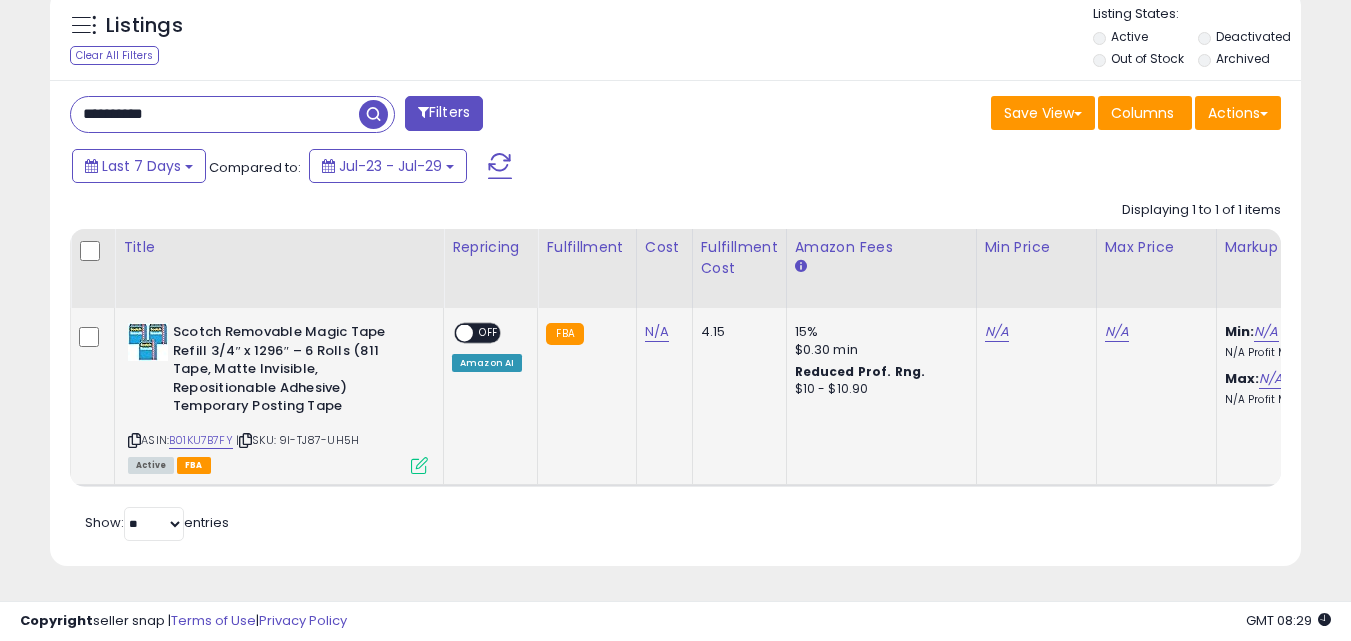 click on "OFF" at bounding box center [489, 333] 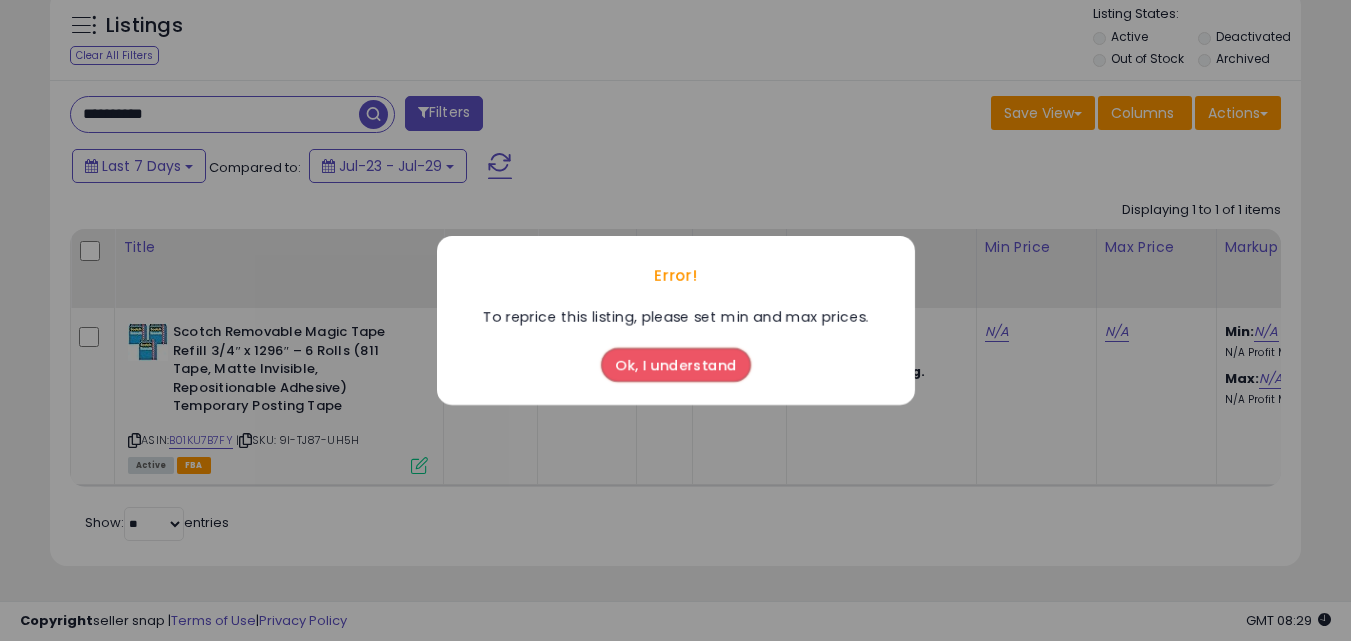 click on "Ok, I understand" at bounding box center [676, 365] 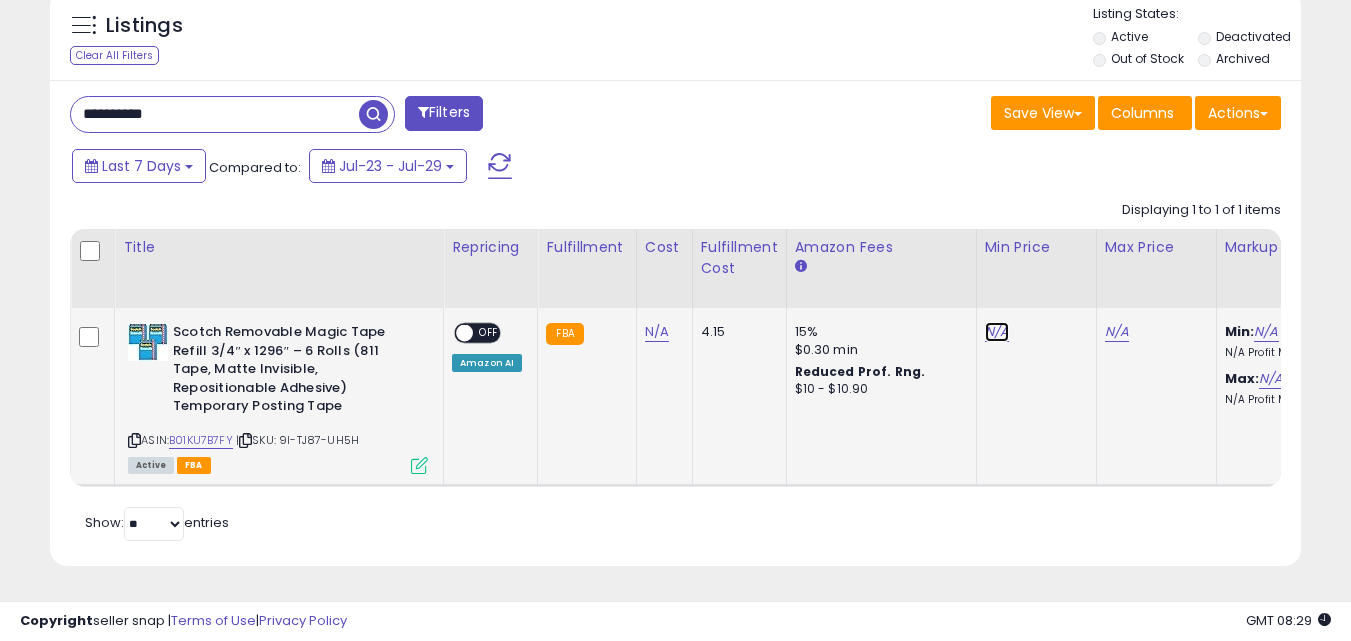 click on "N/A" at bounding box center [997, 332] 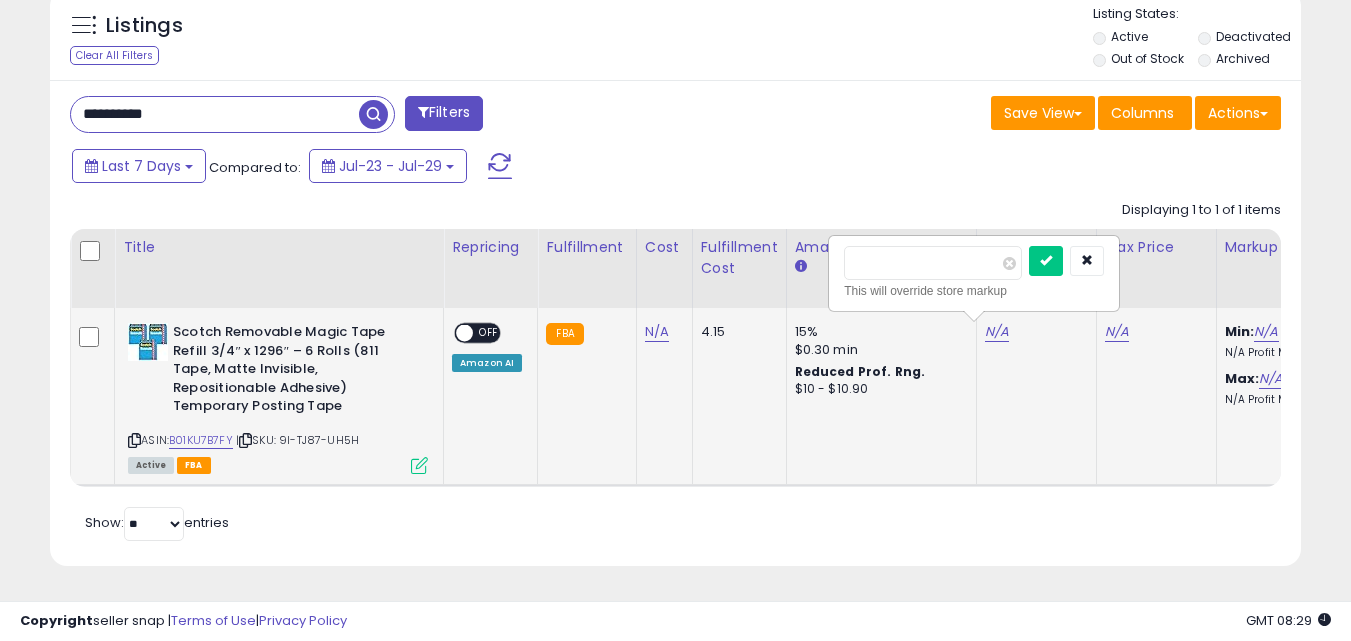 type on "**" 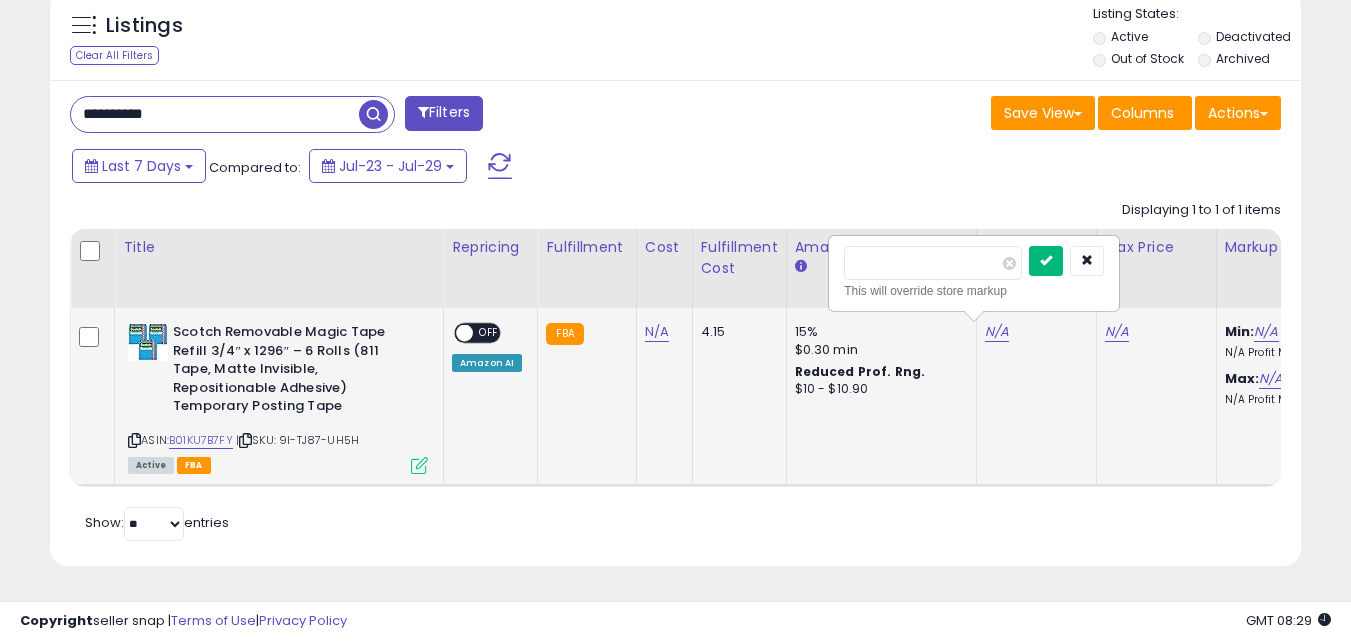 type on "*****" 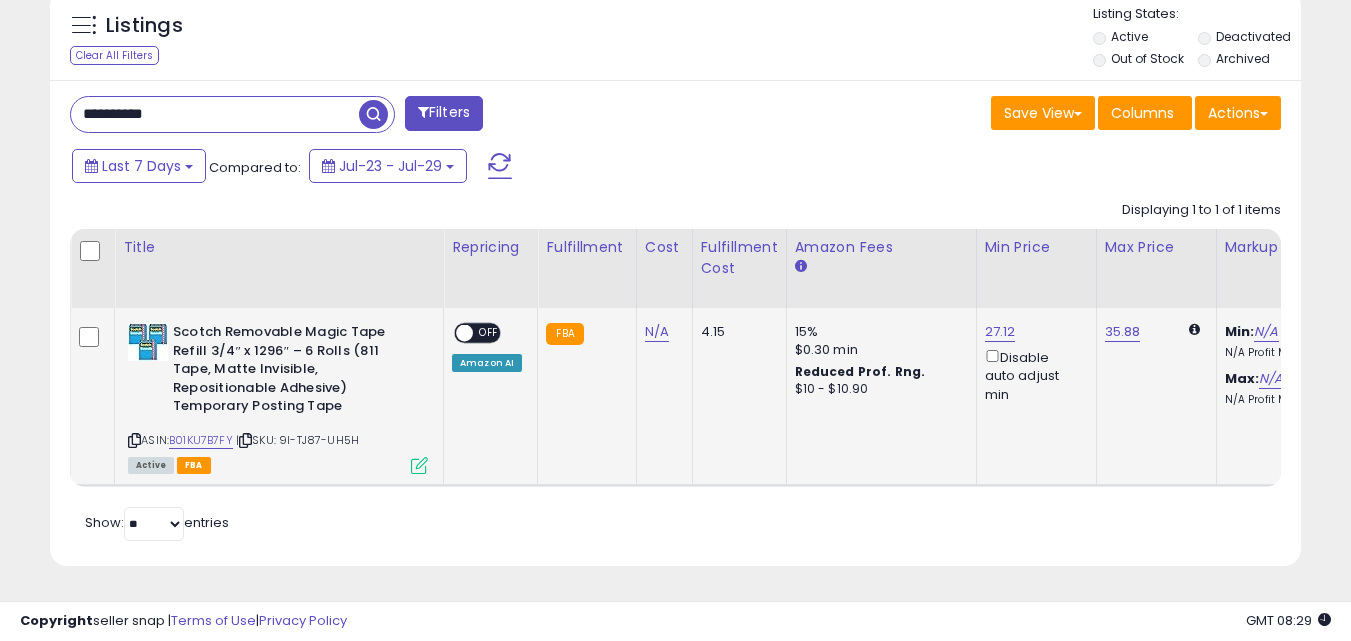 click on "OFF" at bounding box center [489, 333] 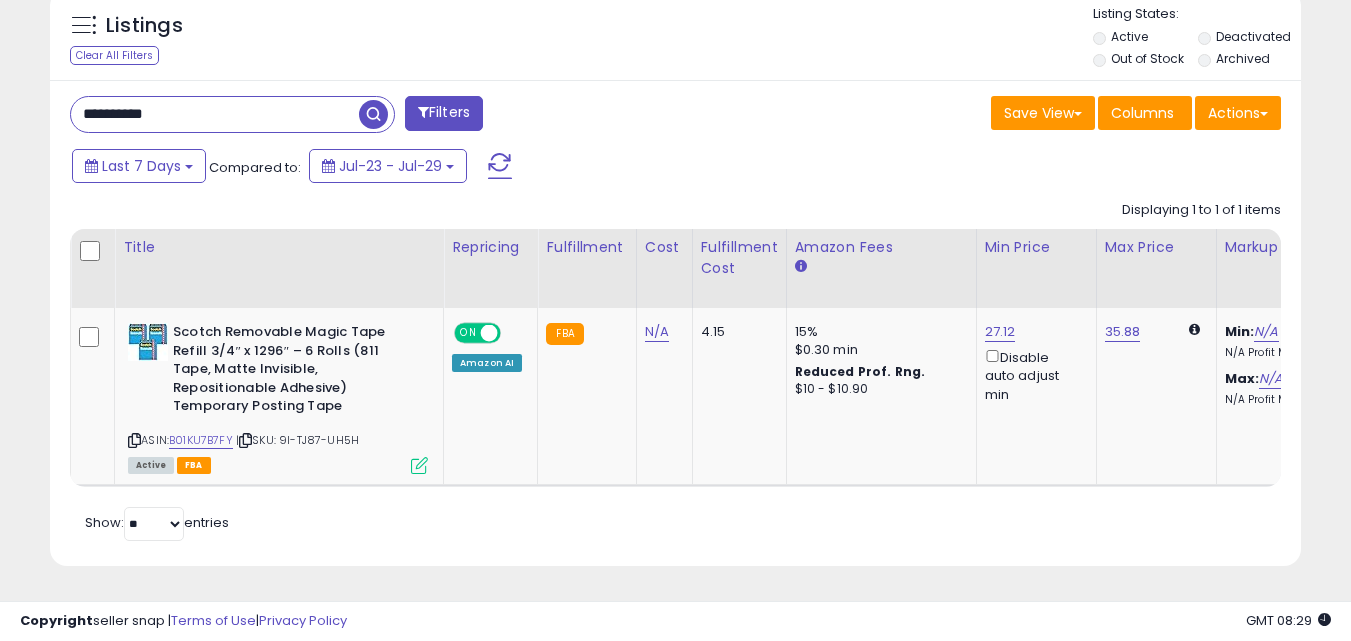 click on "**********" at bounding box center (215, 114) 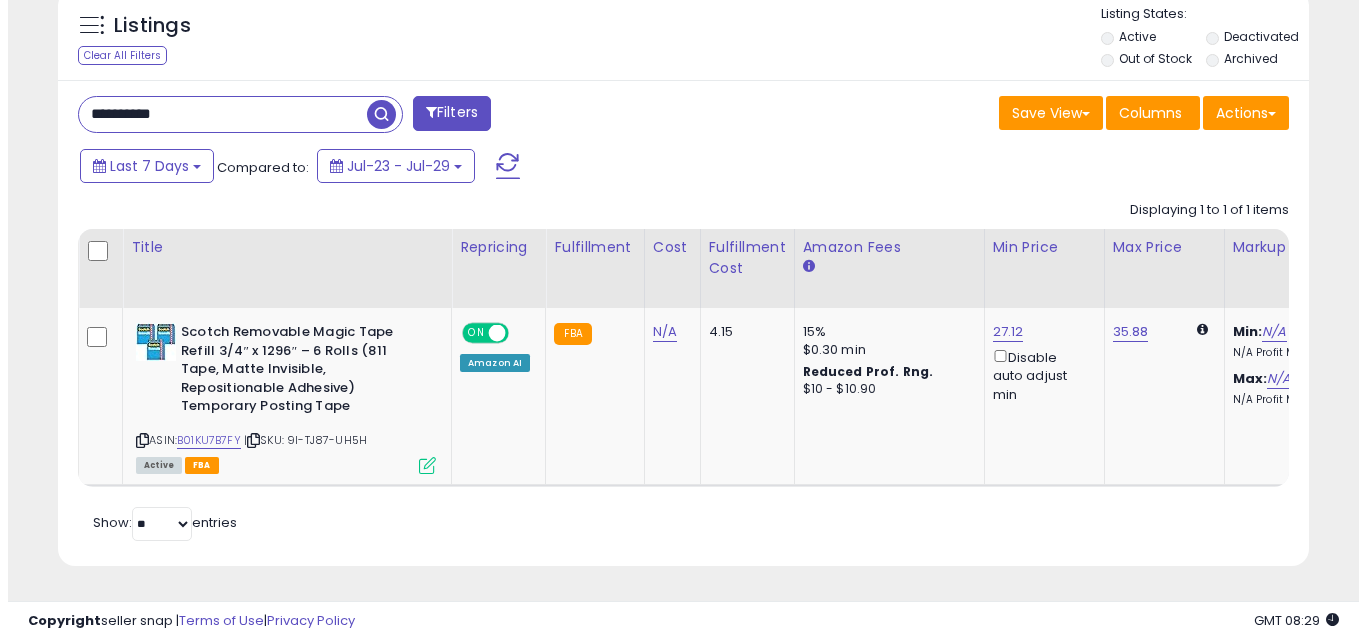 scroll, scrollTop: 579, scrollLeft: 0, axis: vertical 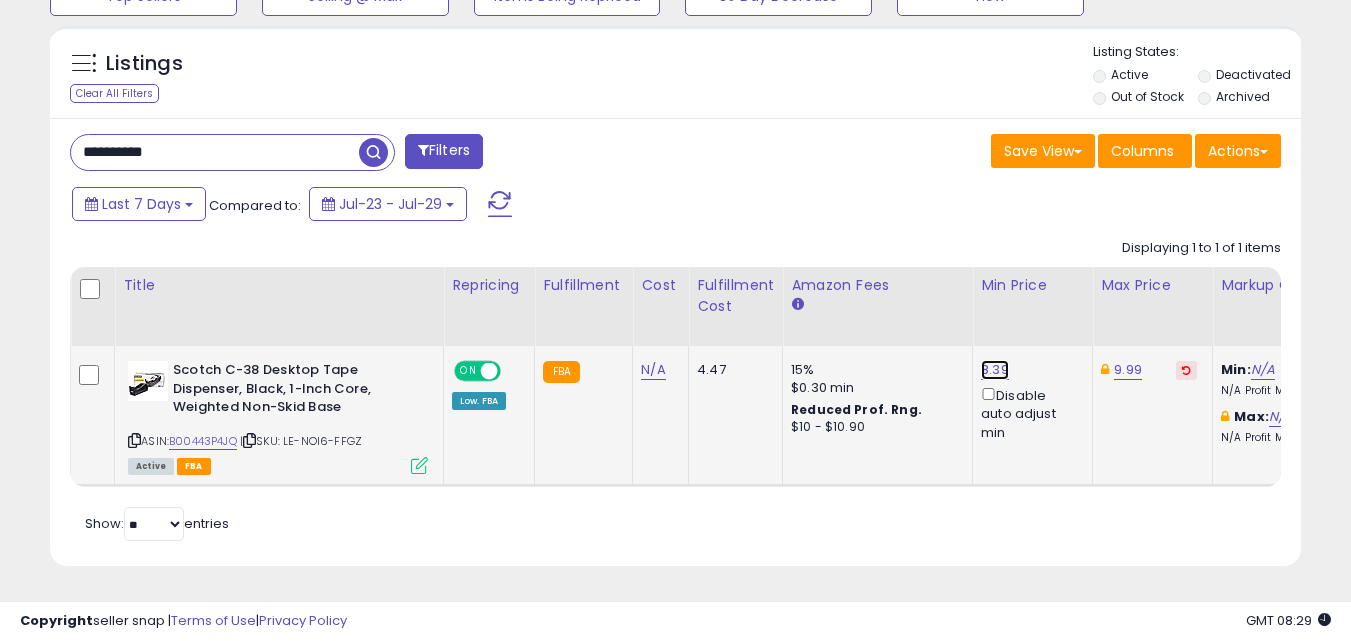 click on "8.39" at bounding box center [995, 370] 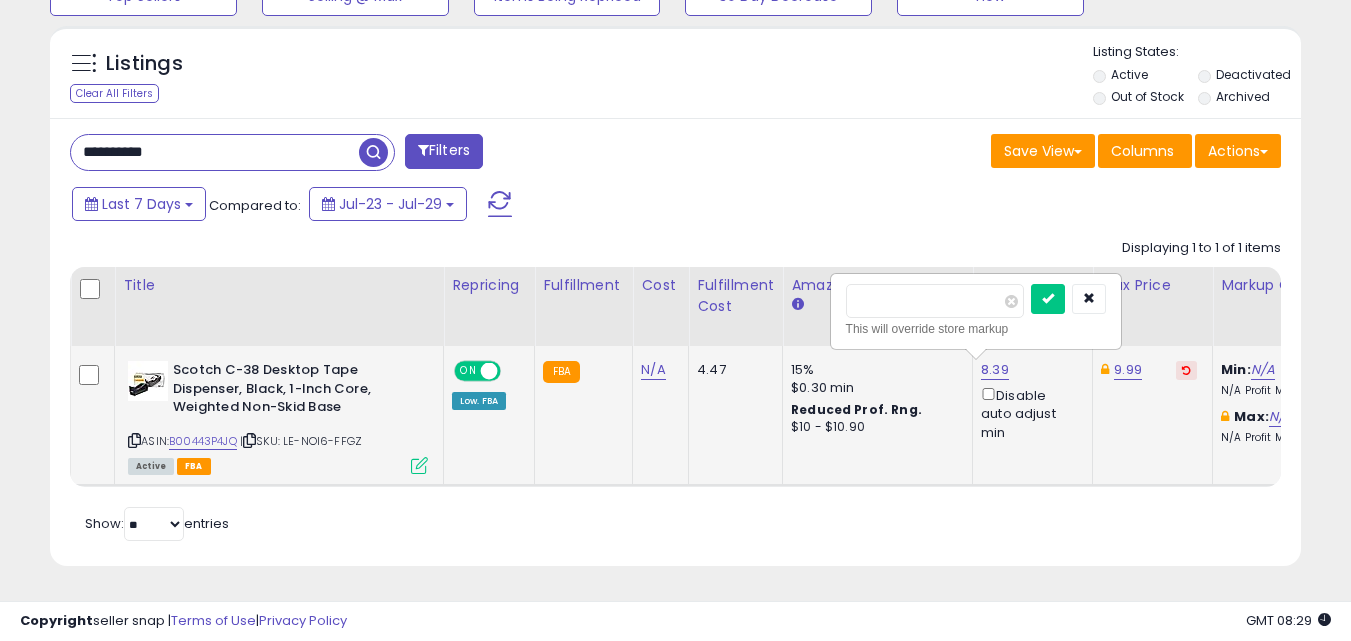 drag, startPoint x: 876, startPoint y: 287, endPoint x: 892, endPoint y: 283, distance: 16.492422 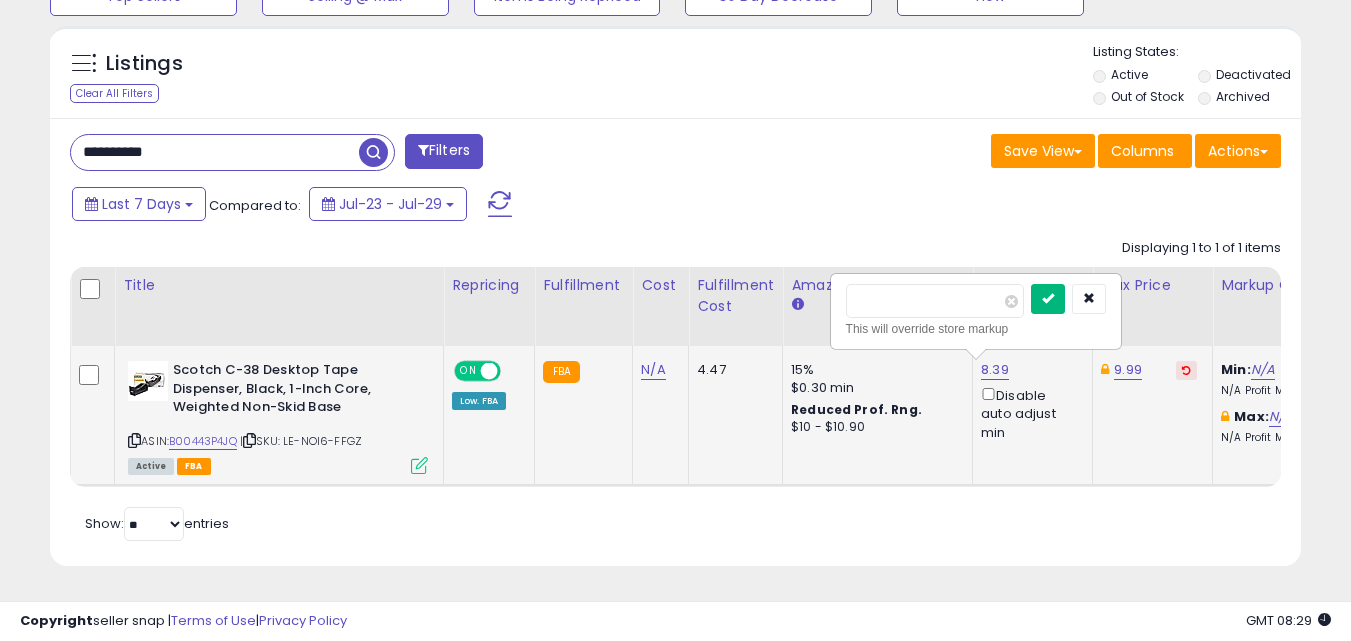 type on "****" 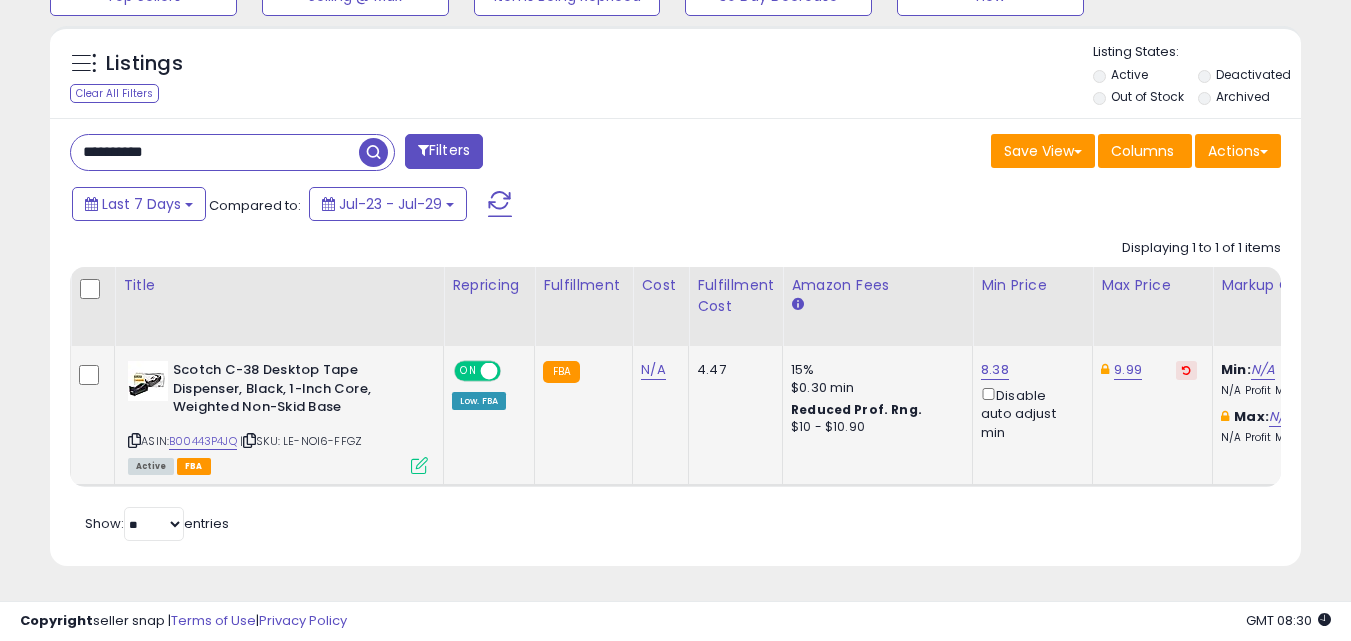 click on "**********" at bounding box center (215, 152) 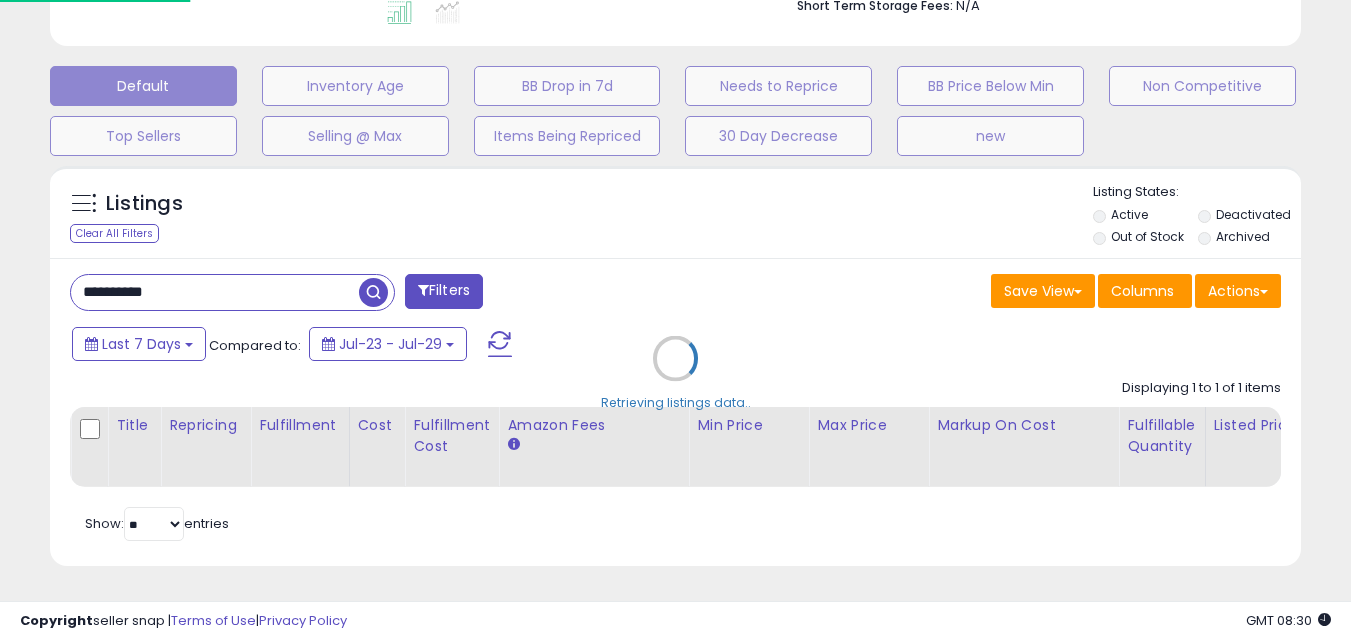 scroll, scrollTop: 999590, scrollLeft: 999267, axis: both 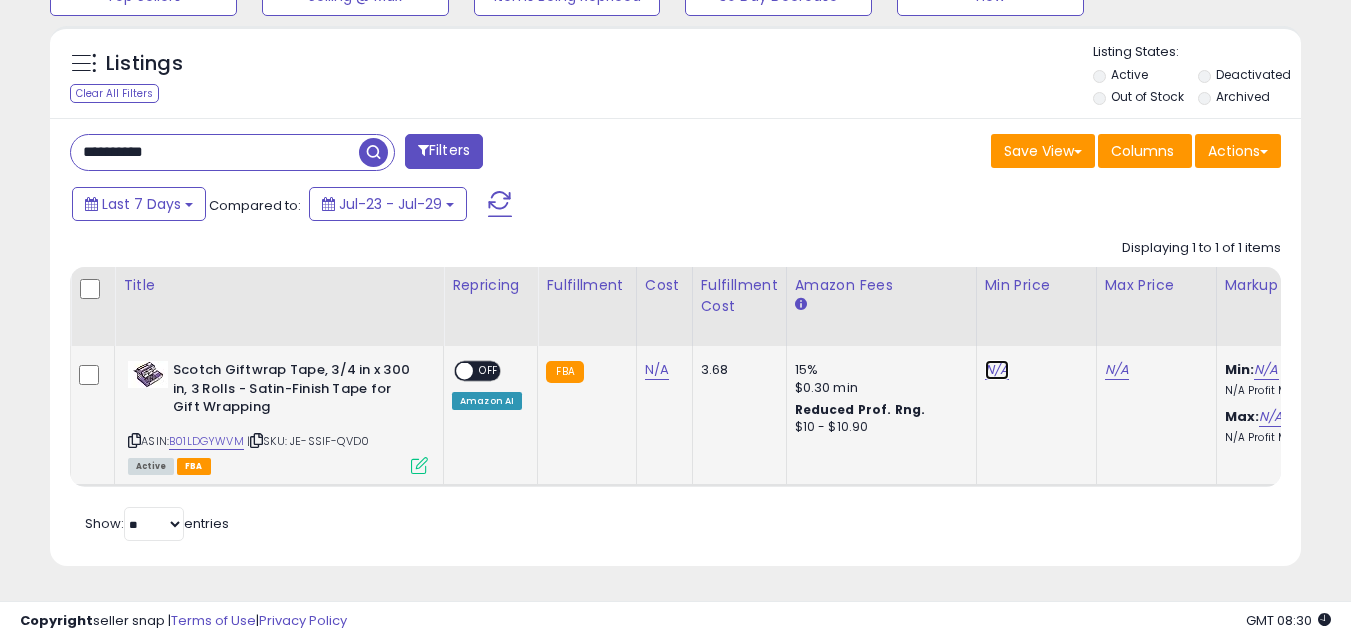 click on "N/A" at bounding box center (997, 370) 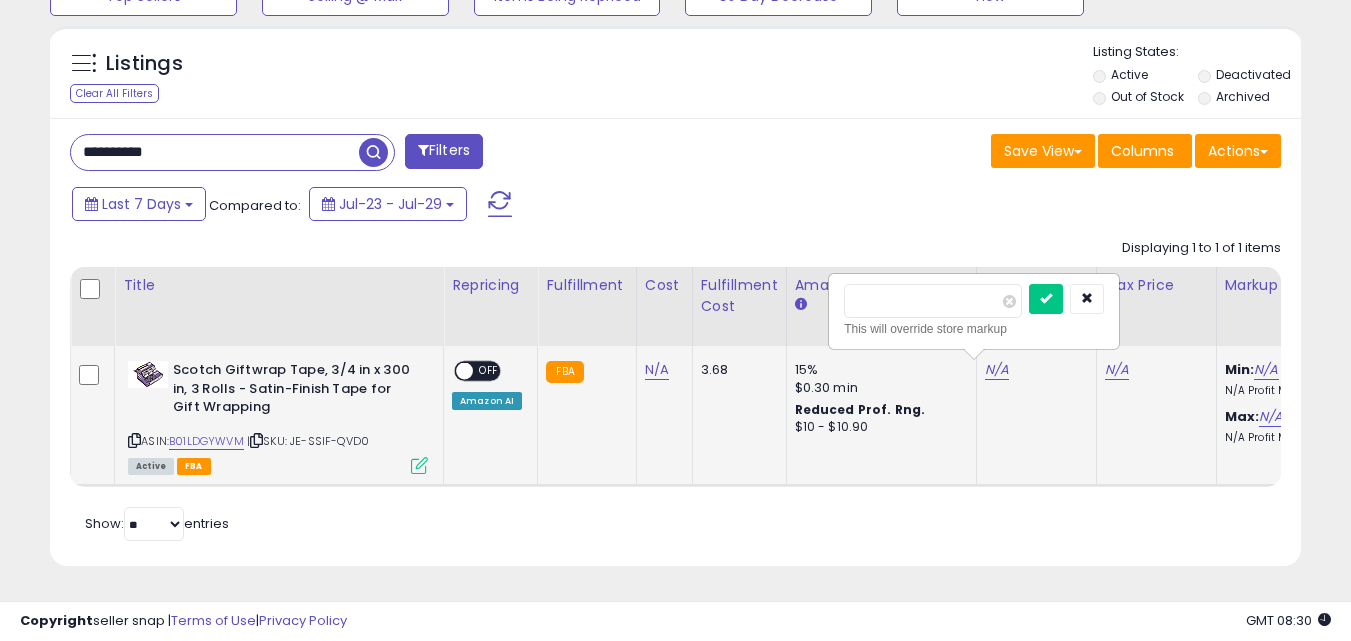 type on "*" 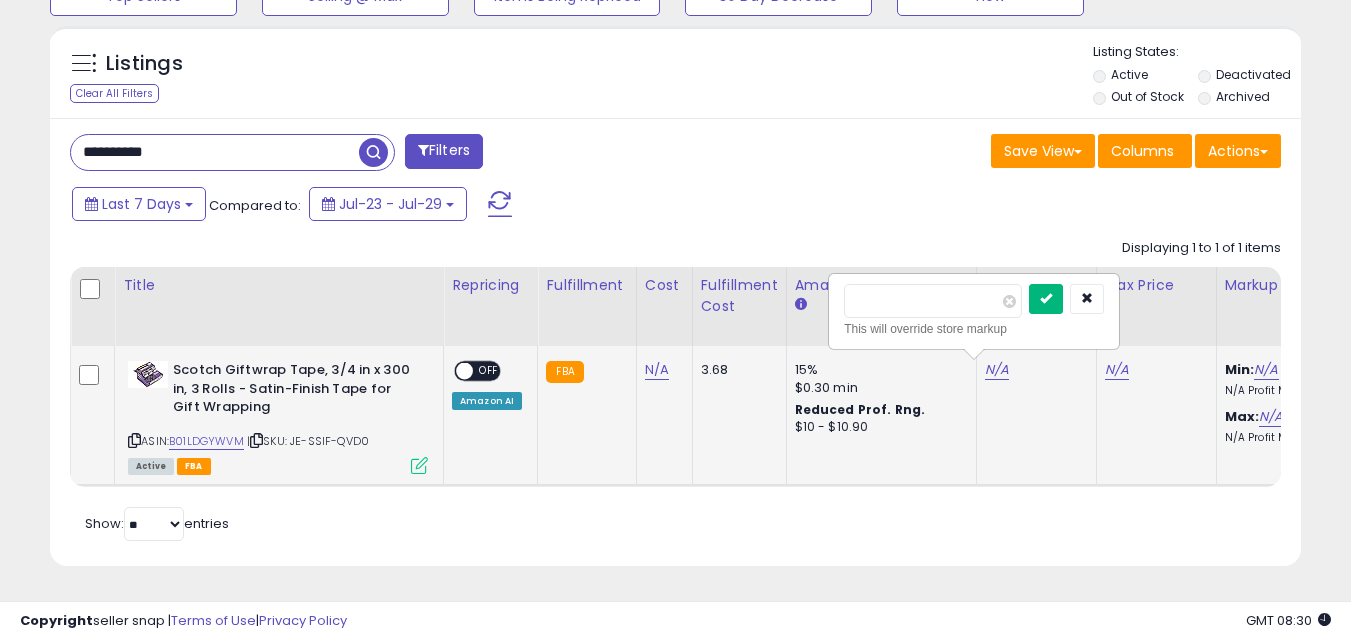 type on "****" 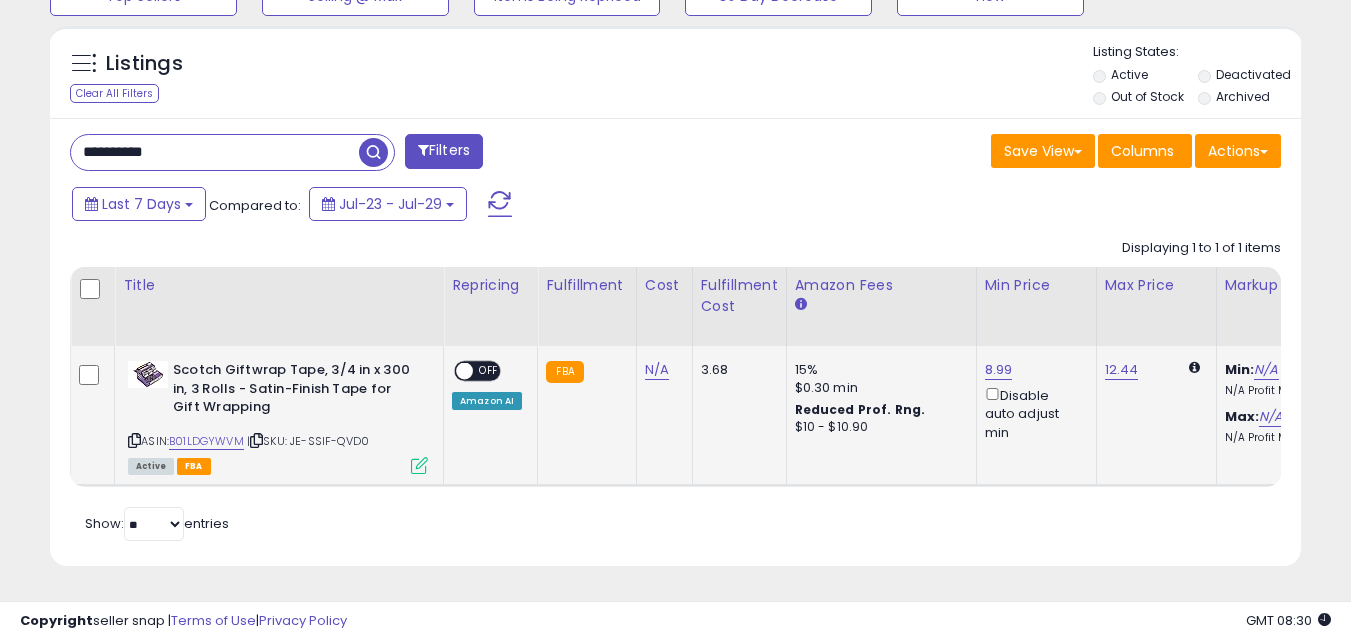 click on "OFF" at bounding box center (489, 371) 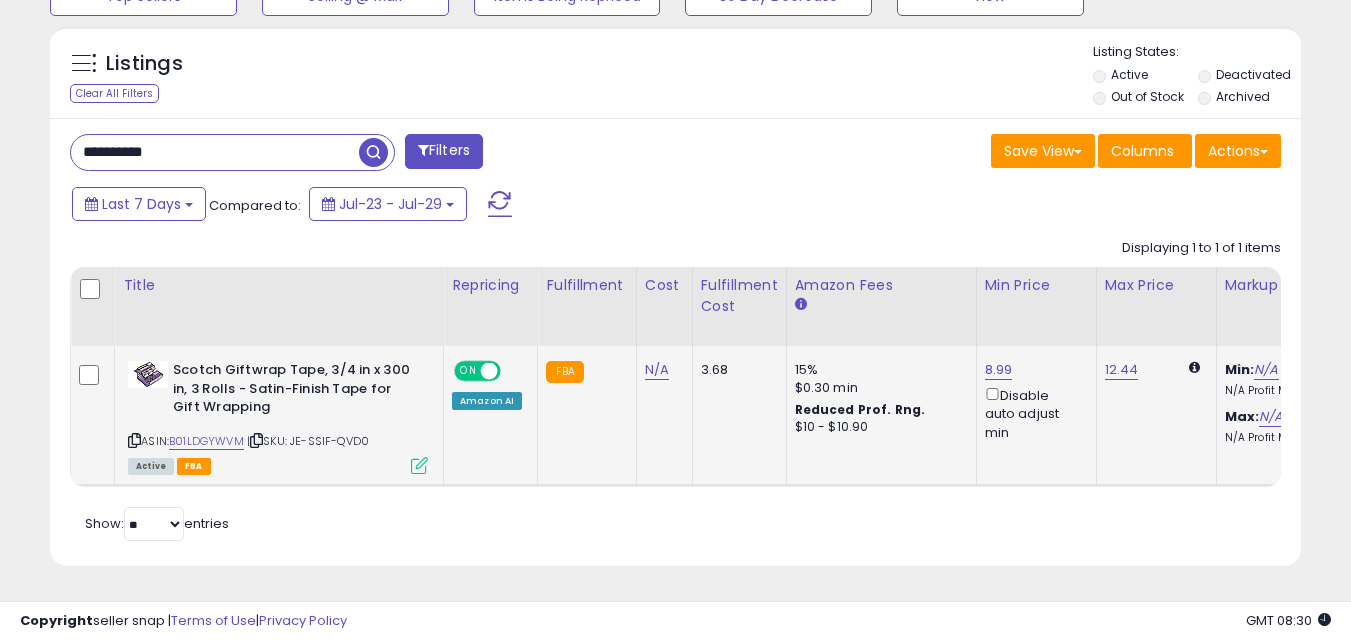 click at bounding box center (419, 465) 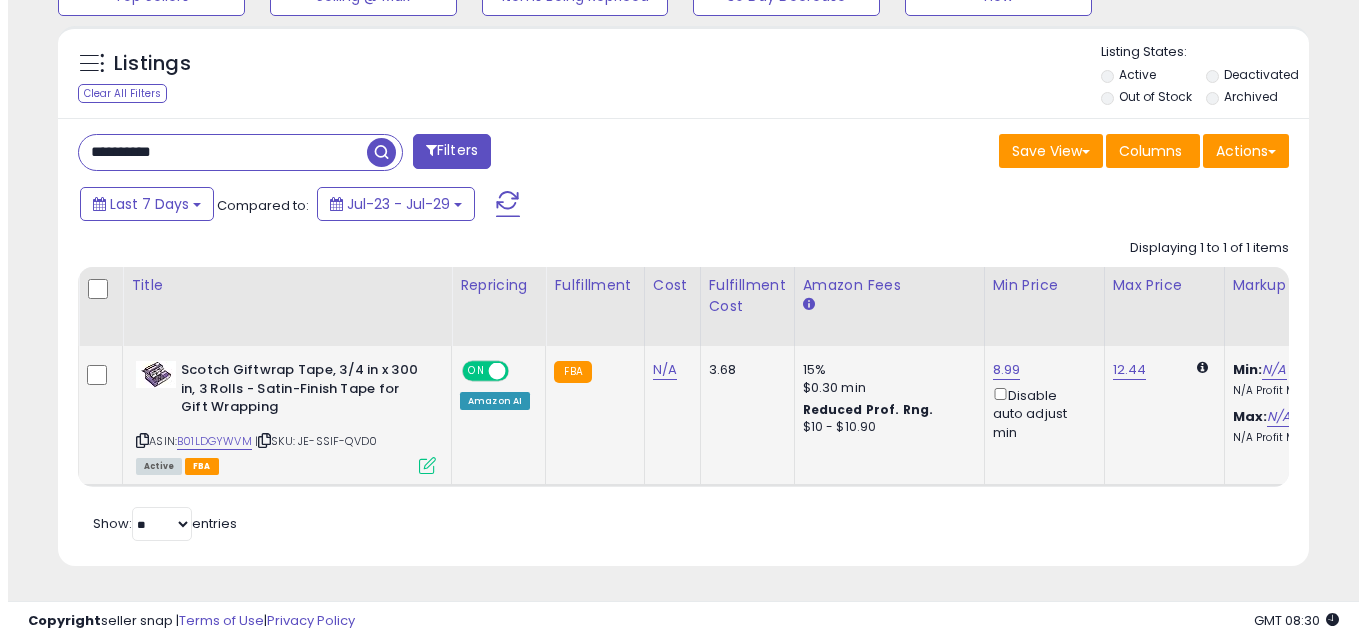 scroll, scrollTop: 999590, scrollLeft: 999267, axis: both 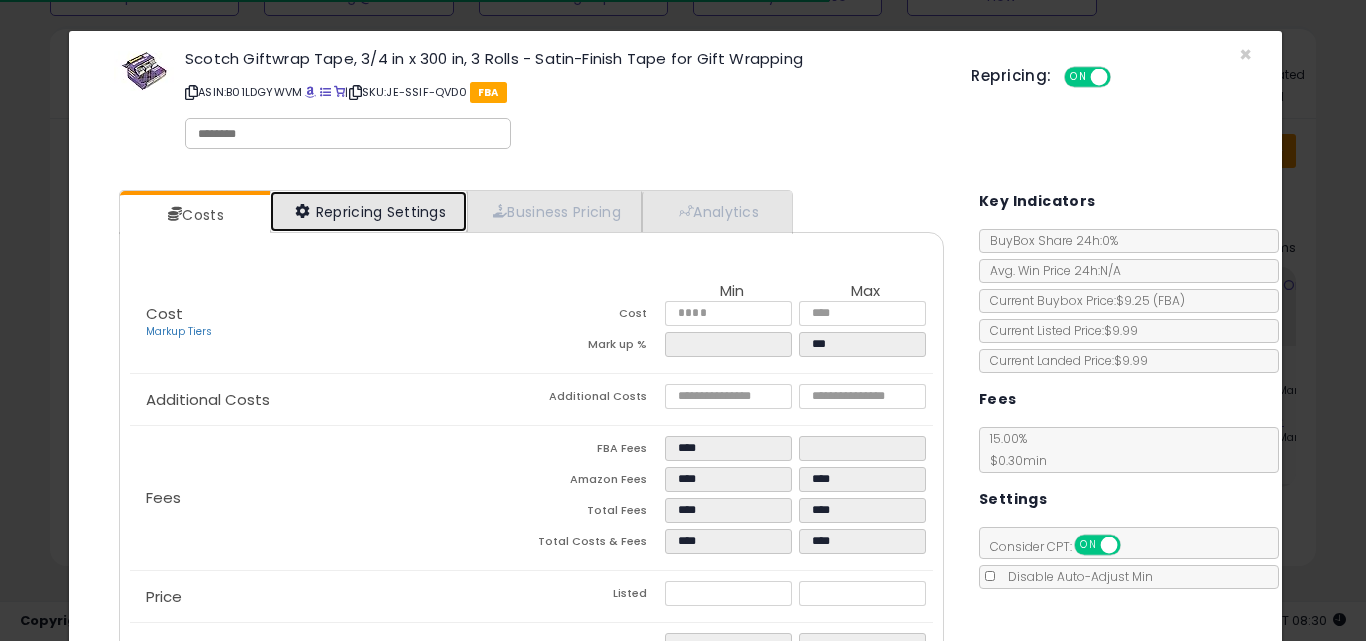 click on "Repricing Settings" at bounding box center [369, 211] 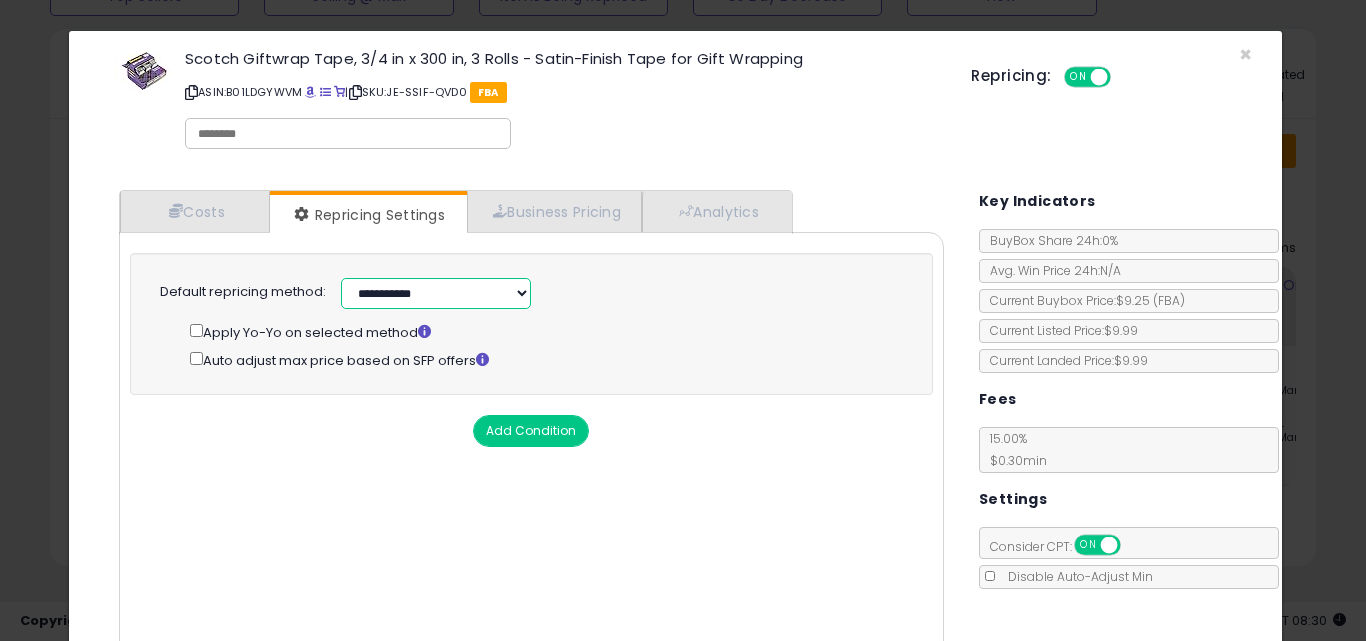 click on "**********" at bounding box center (436, 293) 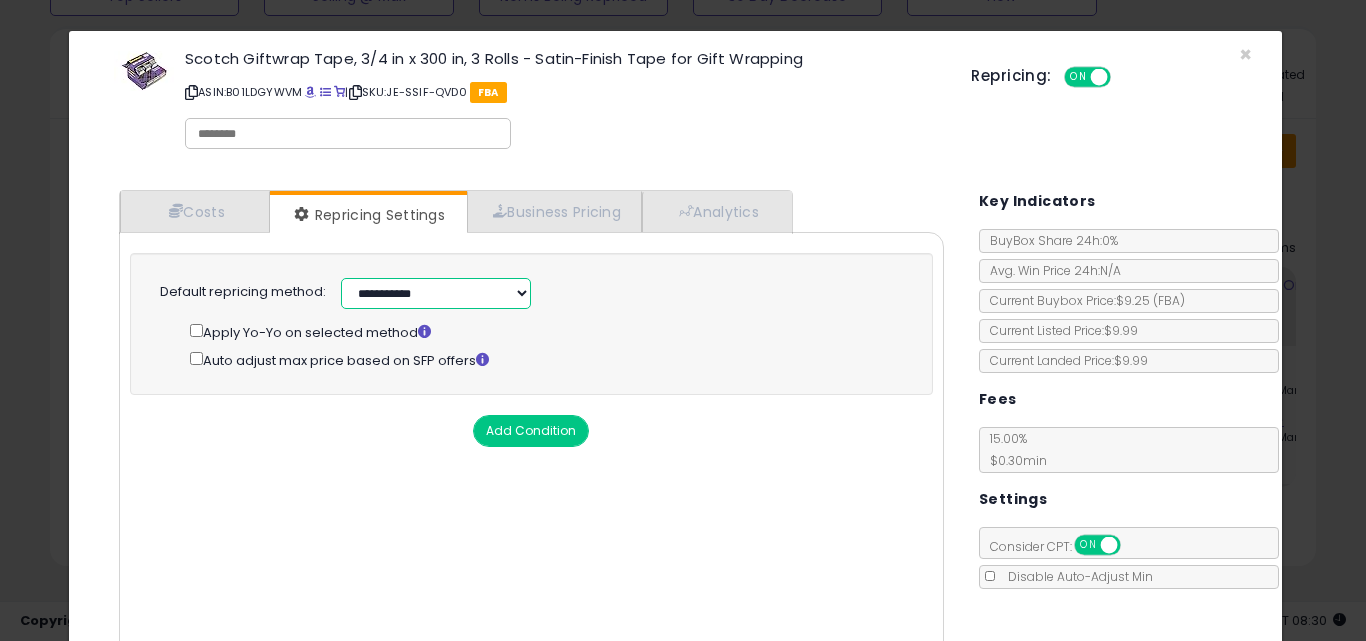 select on "******" 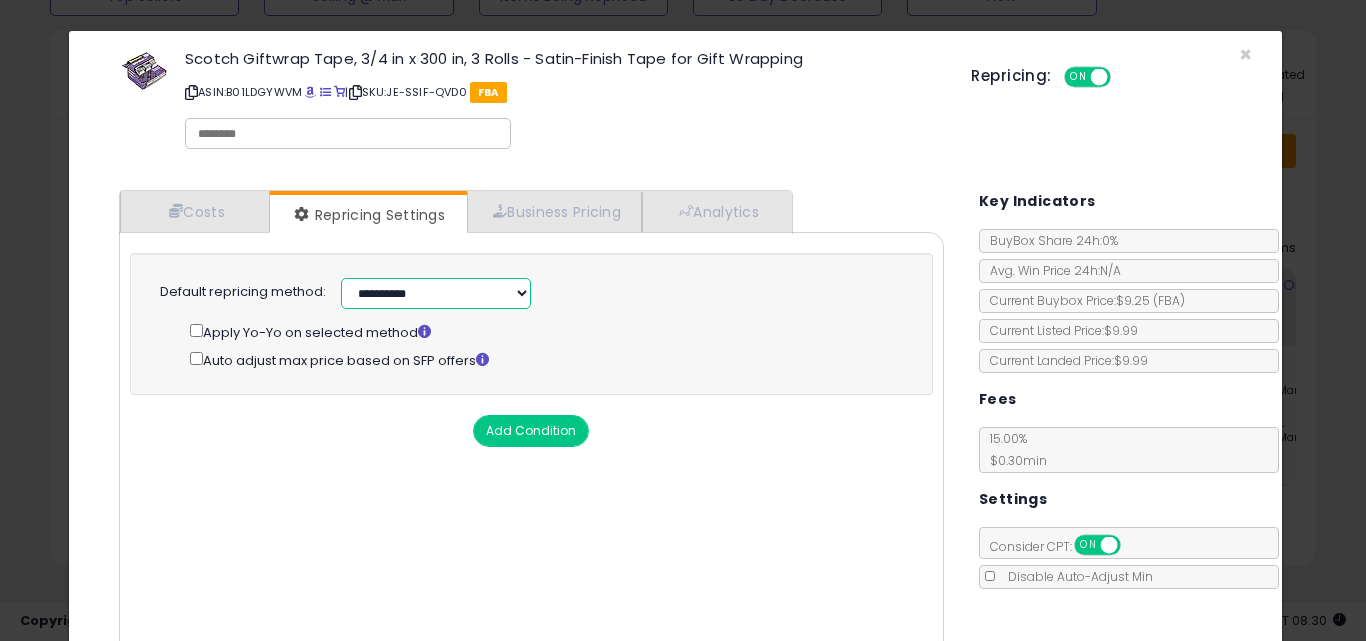 click on "**********" at bounding box center (436, 293) 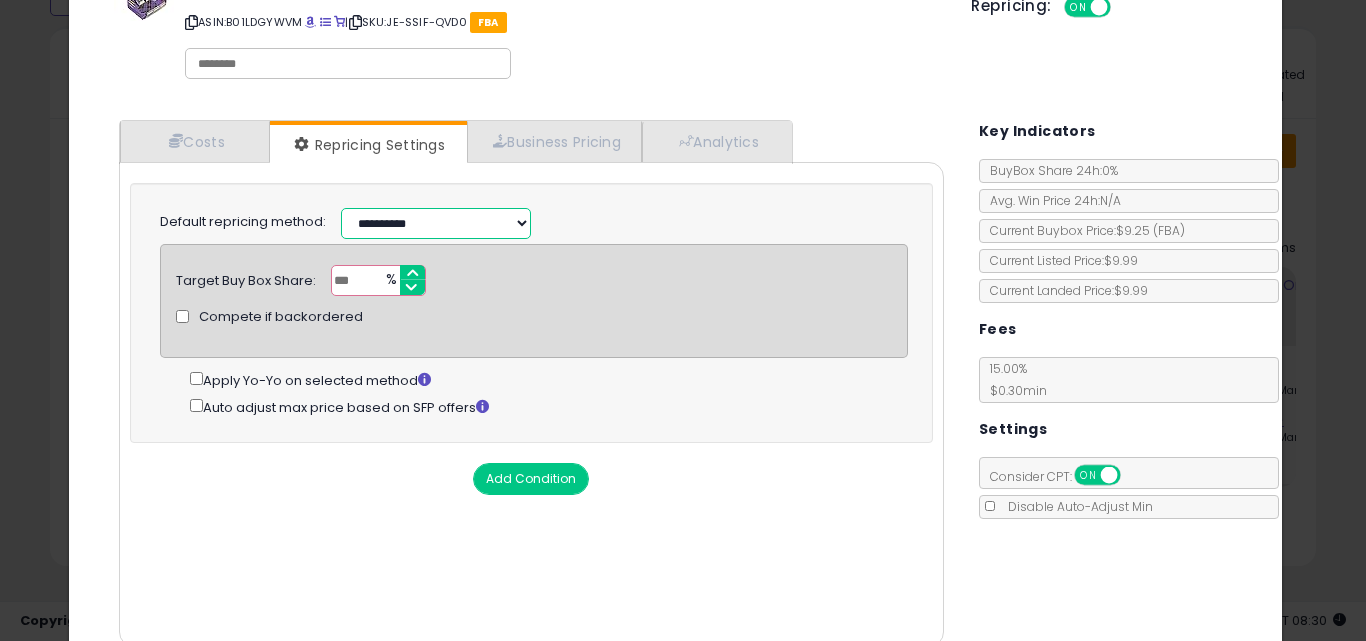 scroll, scrollTop: 161, scrollLeft: 0, axis: vertical 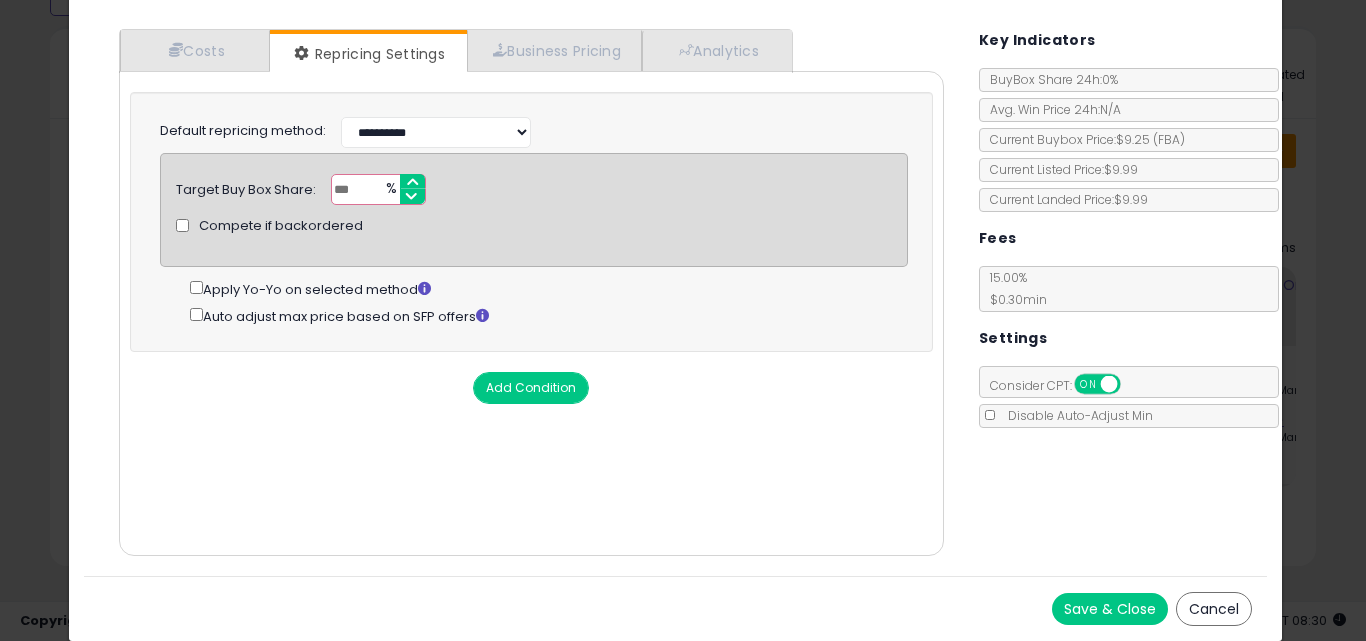 click on "Save & Close" at bounding box center [1110, 609] 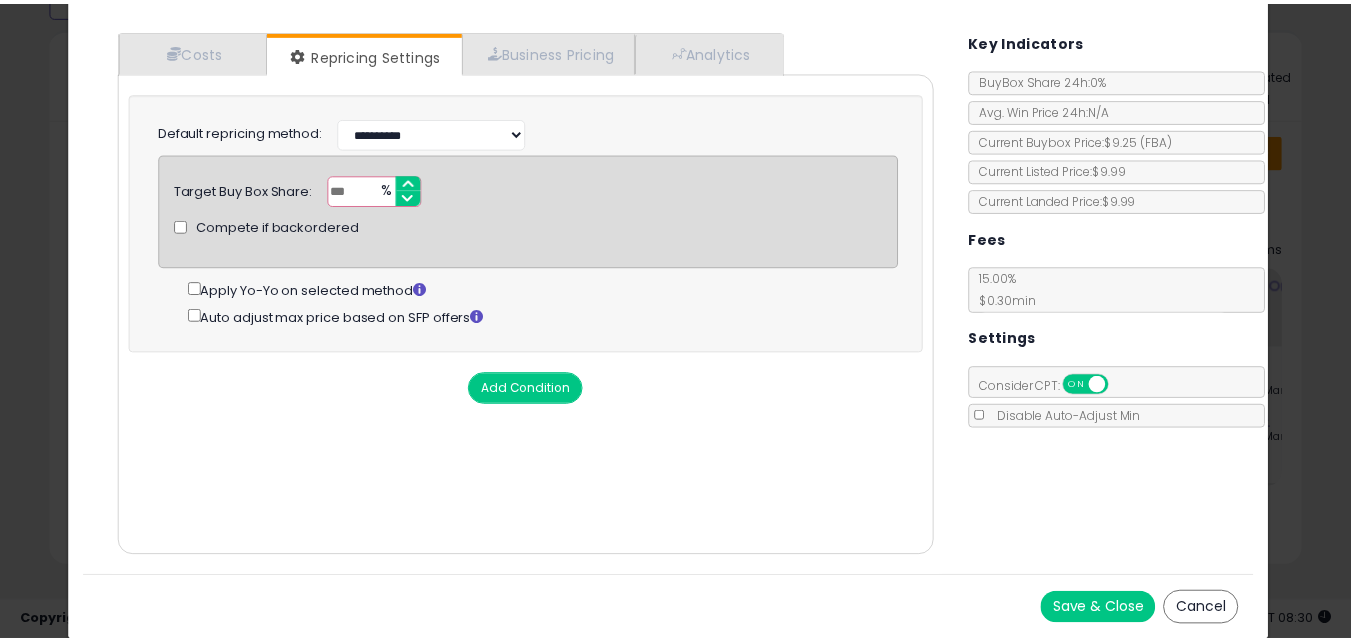 scroll, scrollTop: 0, scrollLeft: 0, axis: both 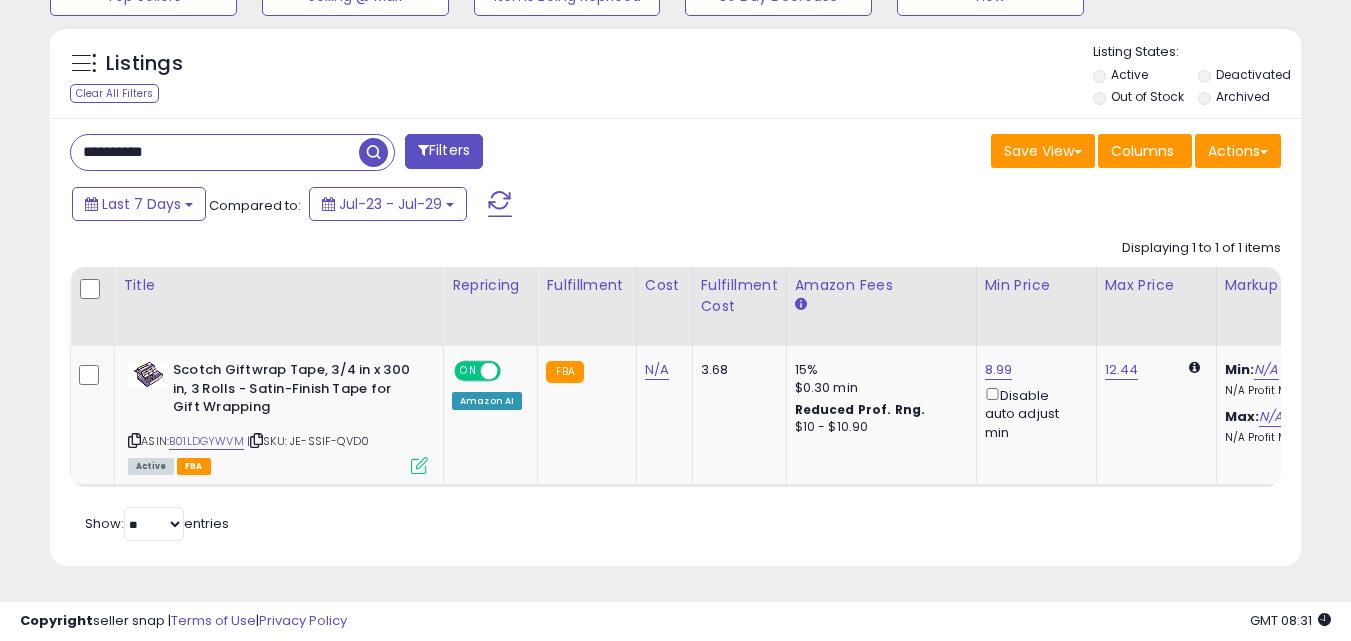 click on "**********" at bounding box center [215, 152] 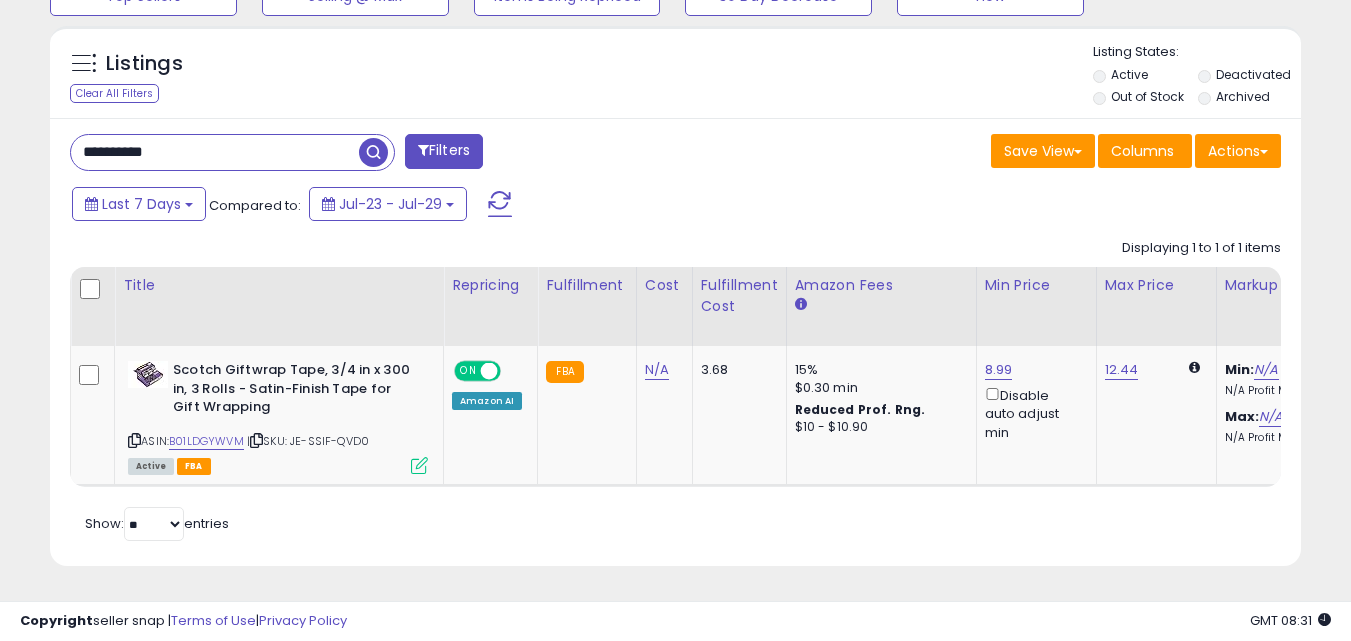 click on "**********" at bounding box center (215, 152) 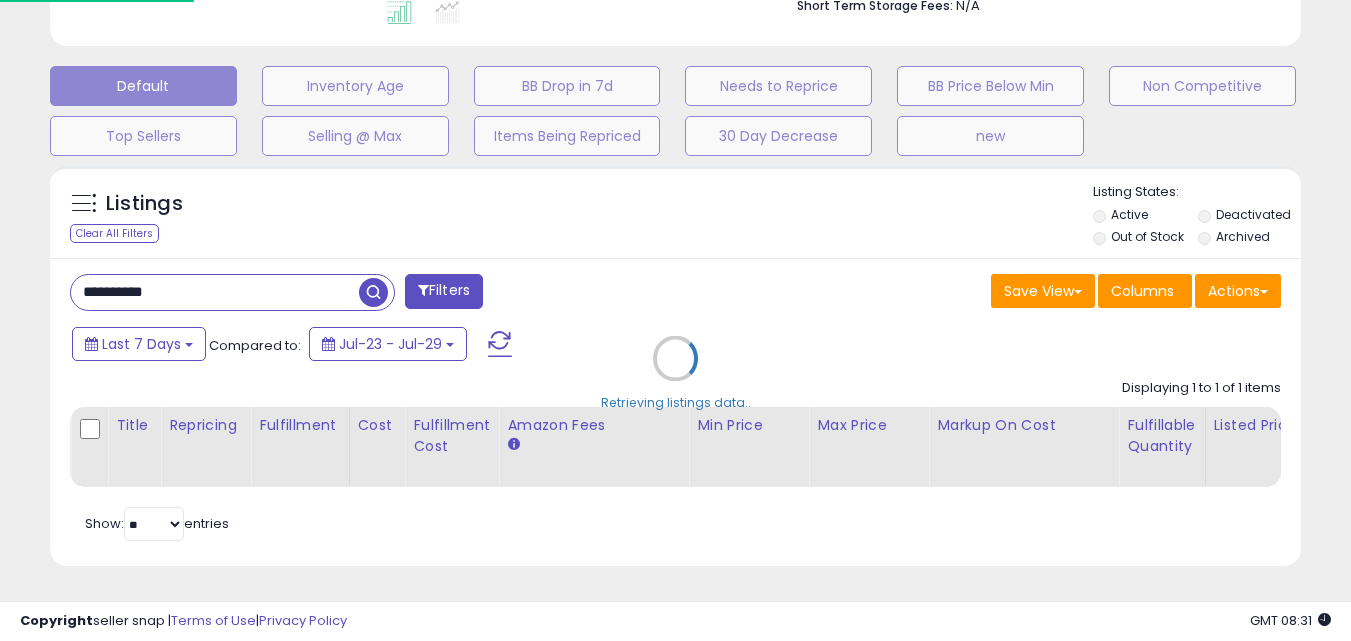 scroll, scrollTop: 999590, scrollLeft: 999267, axis: both 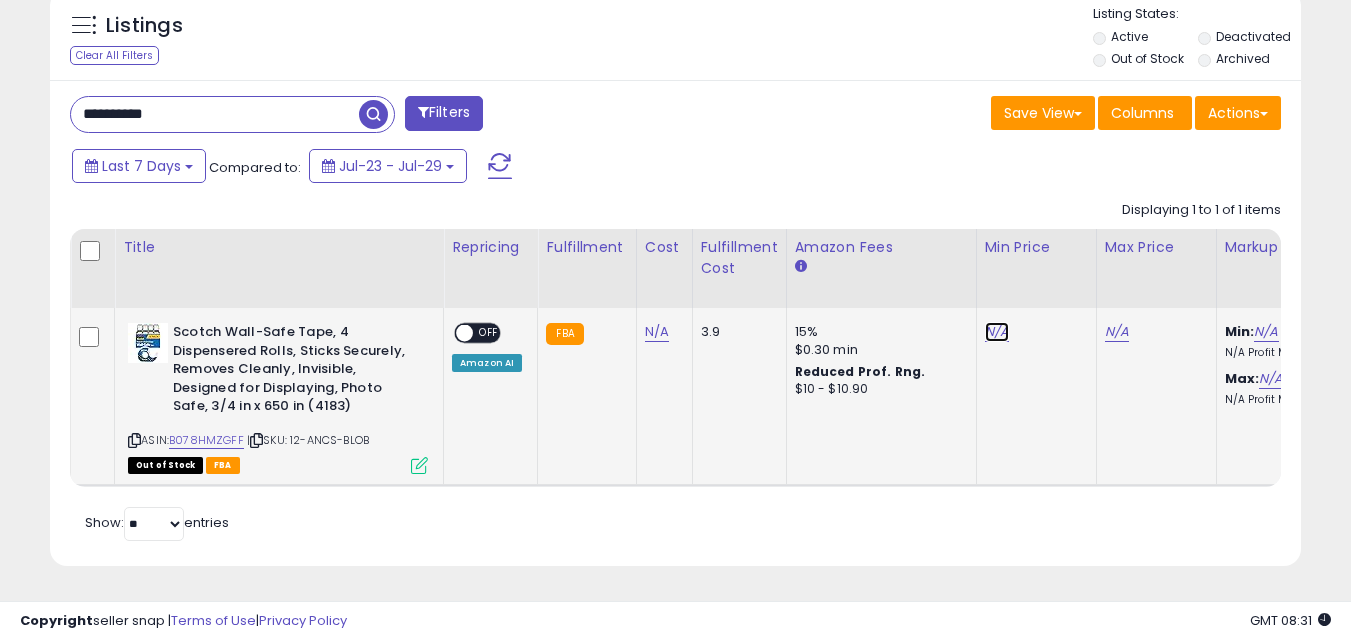 click on "N/A" at bounding box center [997, 332] 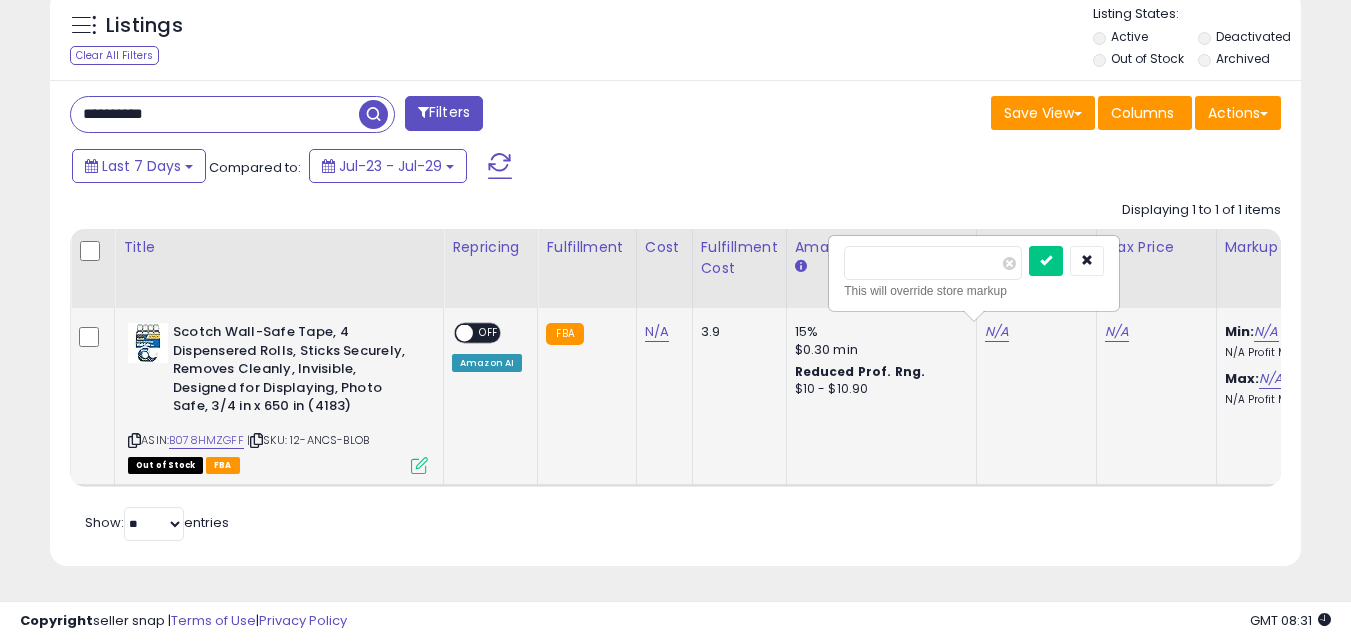 type on "**" 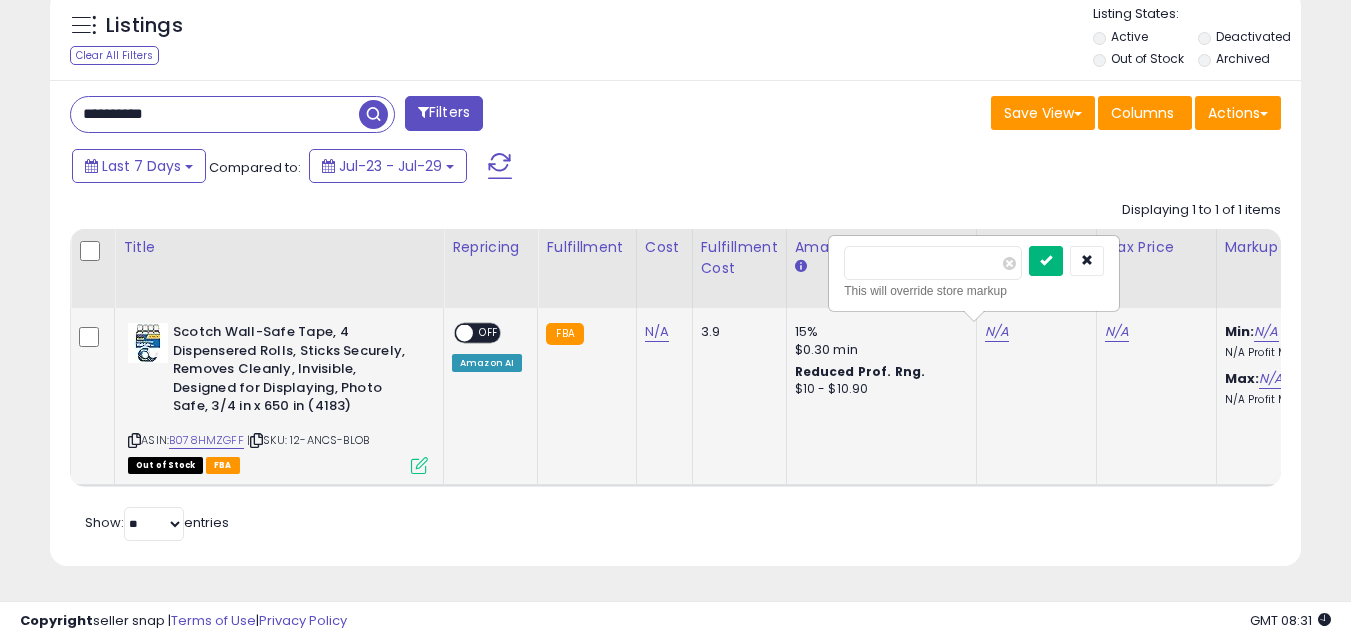 type on "*****" 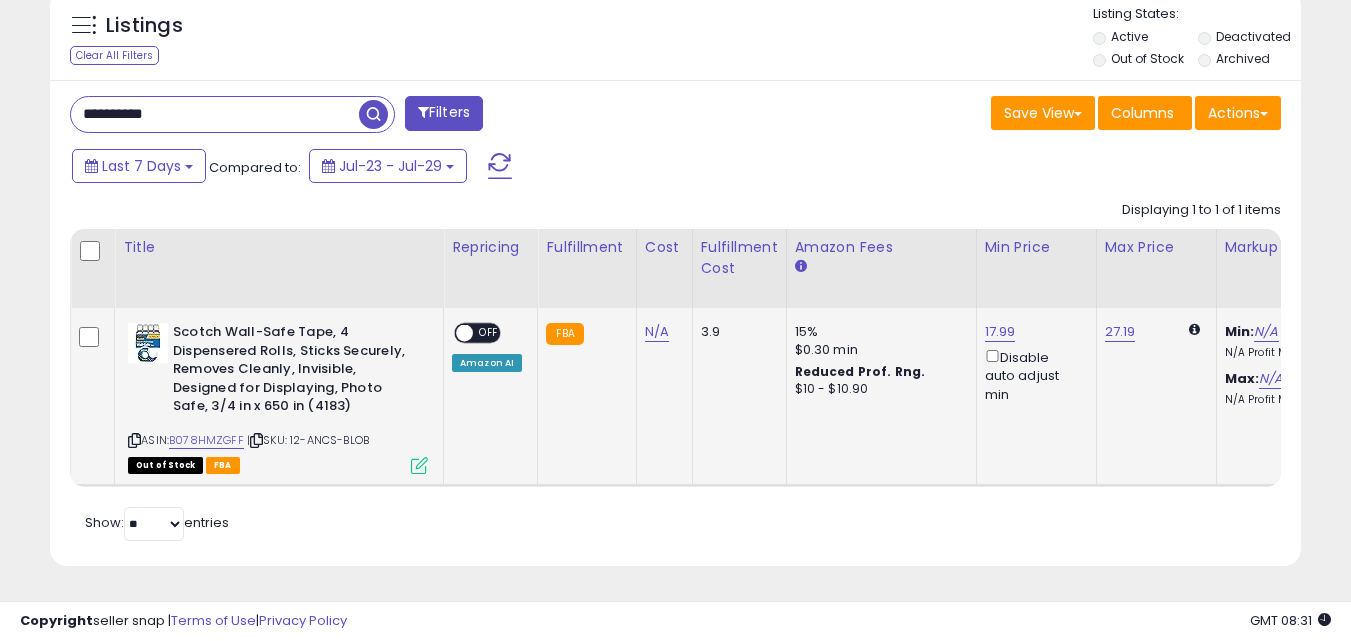 click on "OFF" at bounding box center [489, 333] 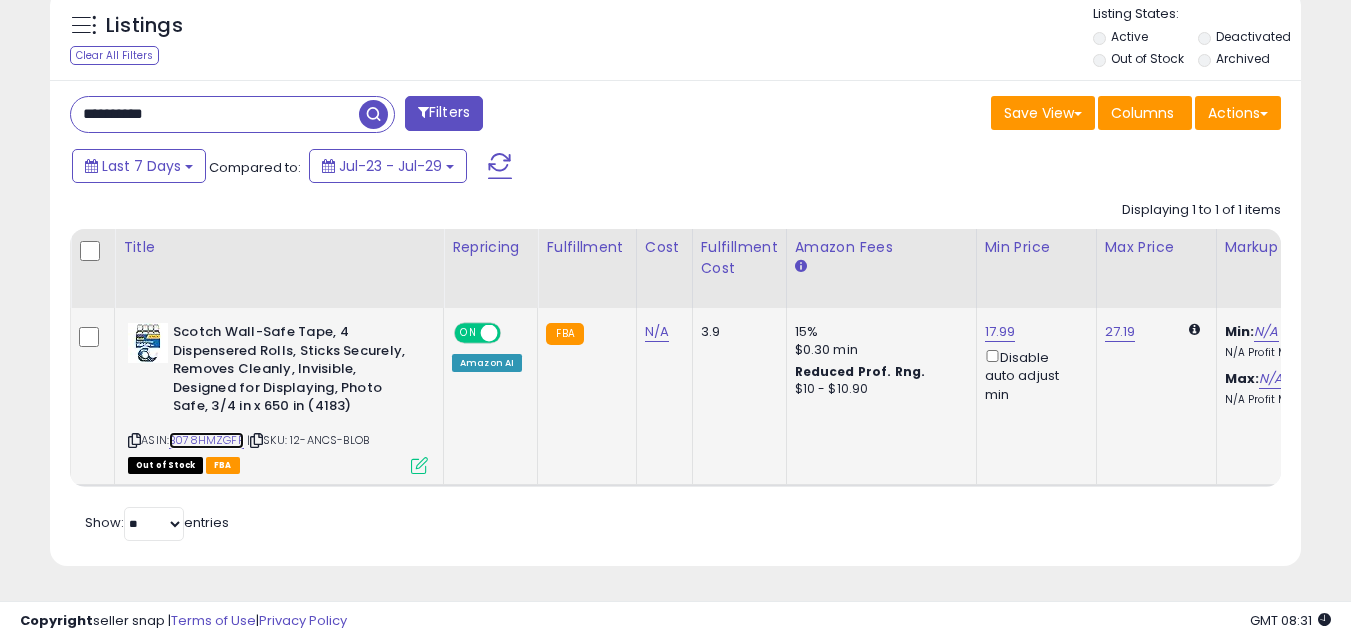 click on "B078HMZGFF" at bounding box center (206, 440) 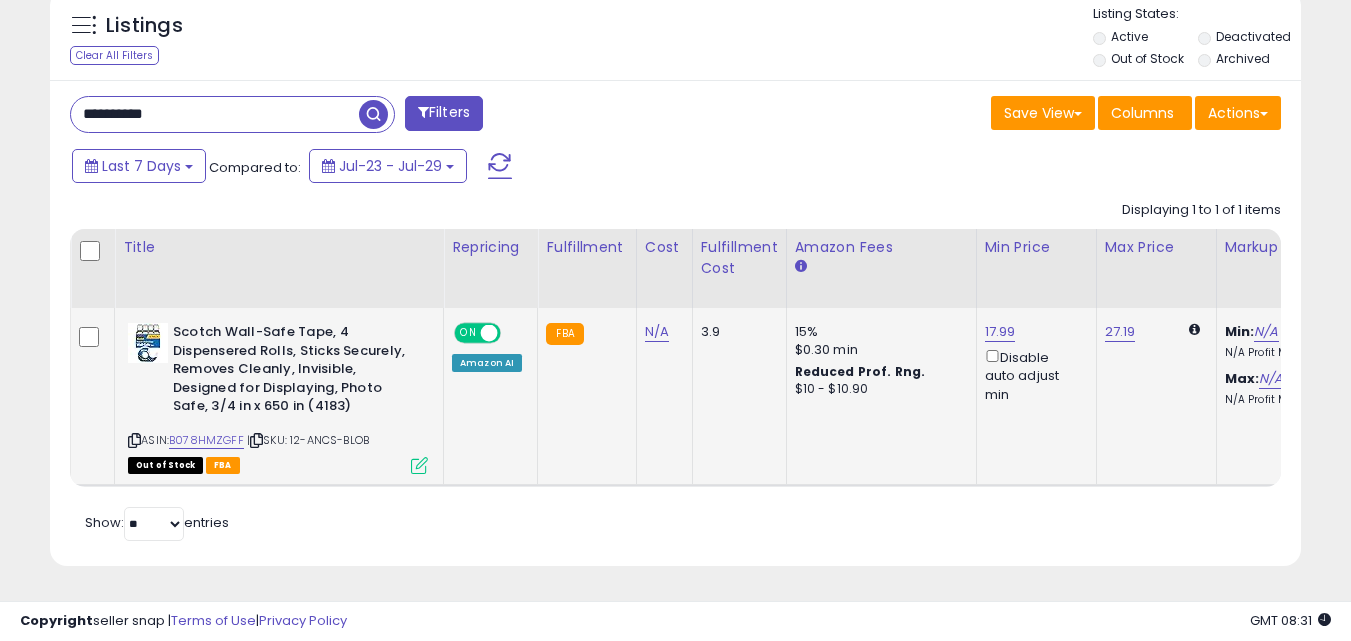 click at bounding box center (419, 465) 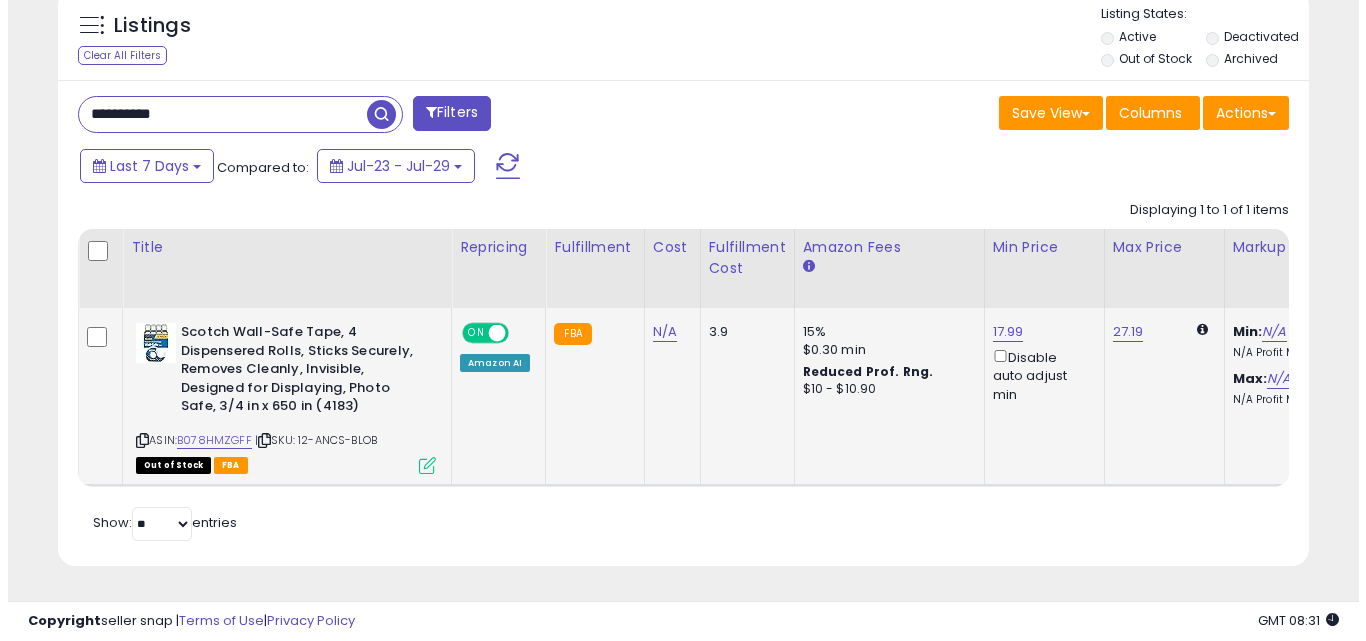 scroll, scrollTop: 999590, scrollLeft: 999267, axis: both 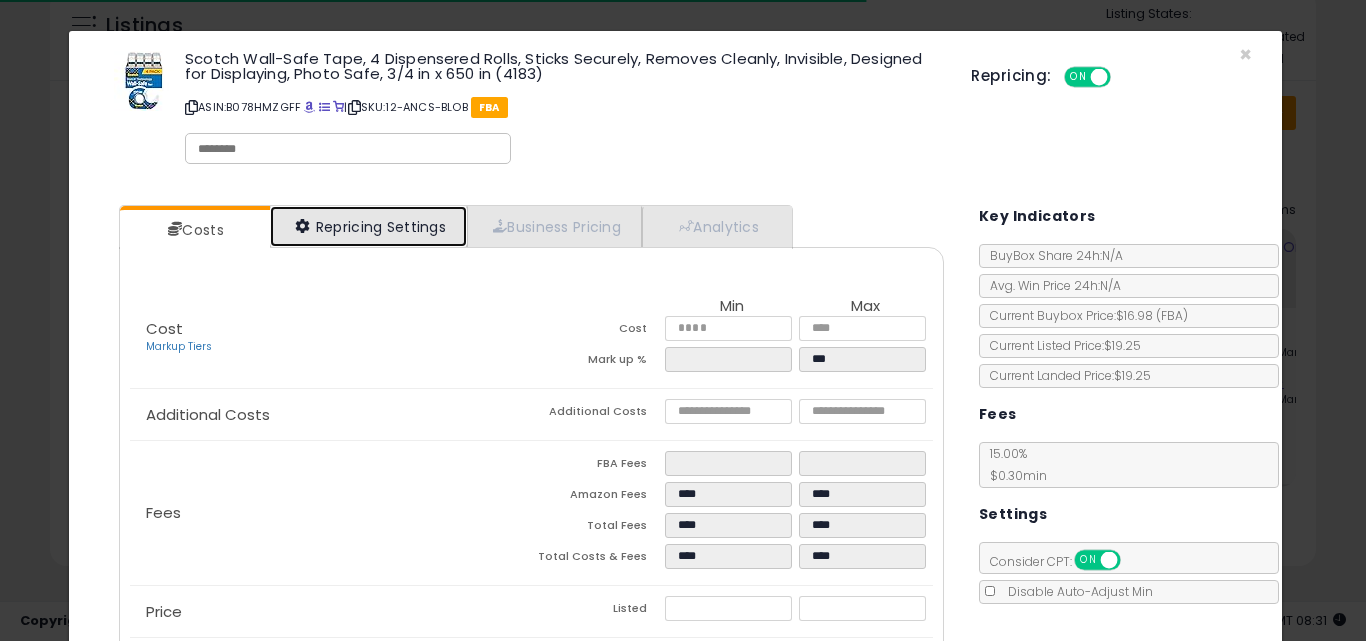 click on "Repricing Settings" at bounding box center (369, 226) 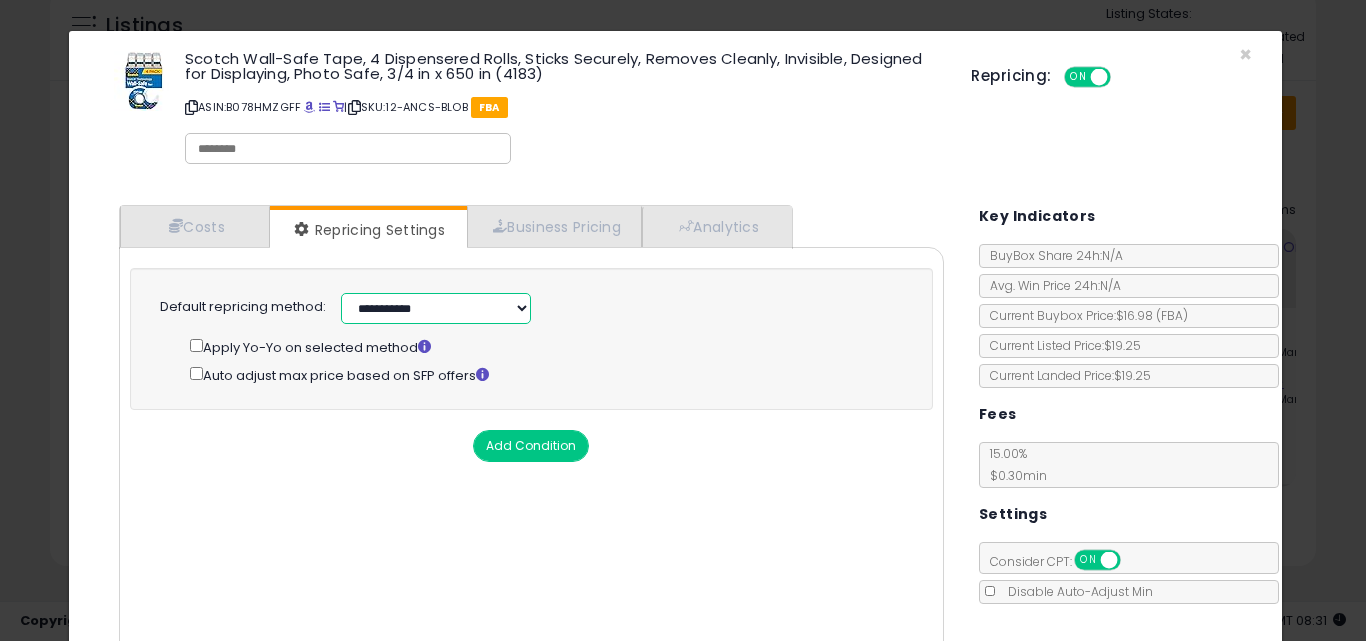 click on "**********" at bounding box center [436, 308] 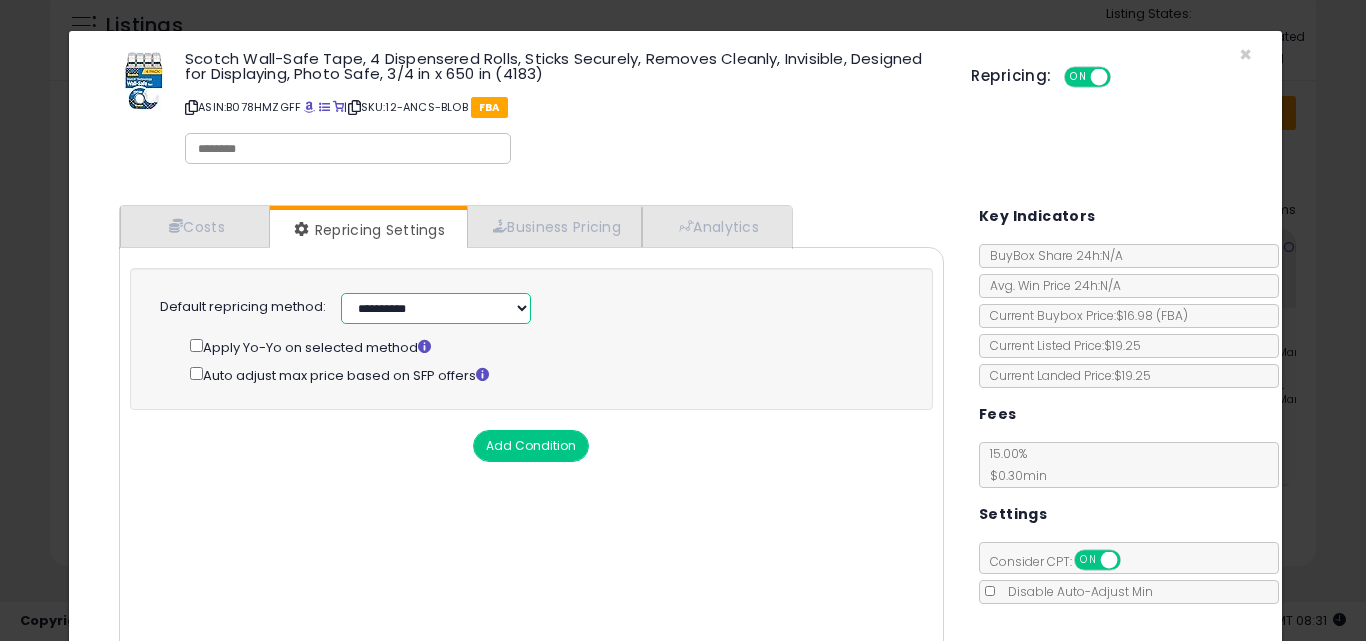 click on "**********" at bounding box center [436, 308] 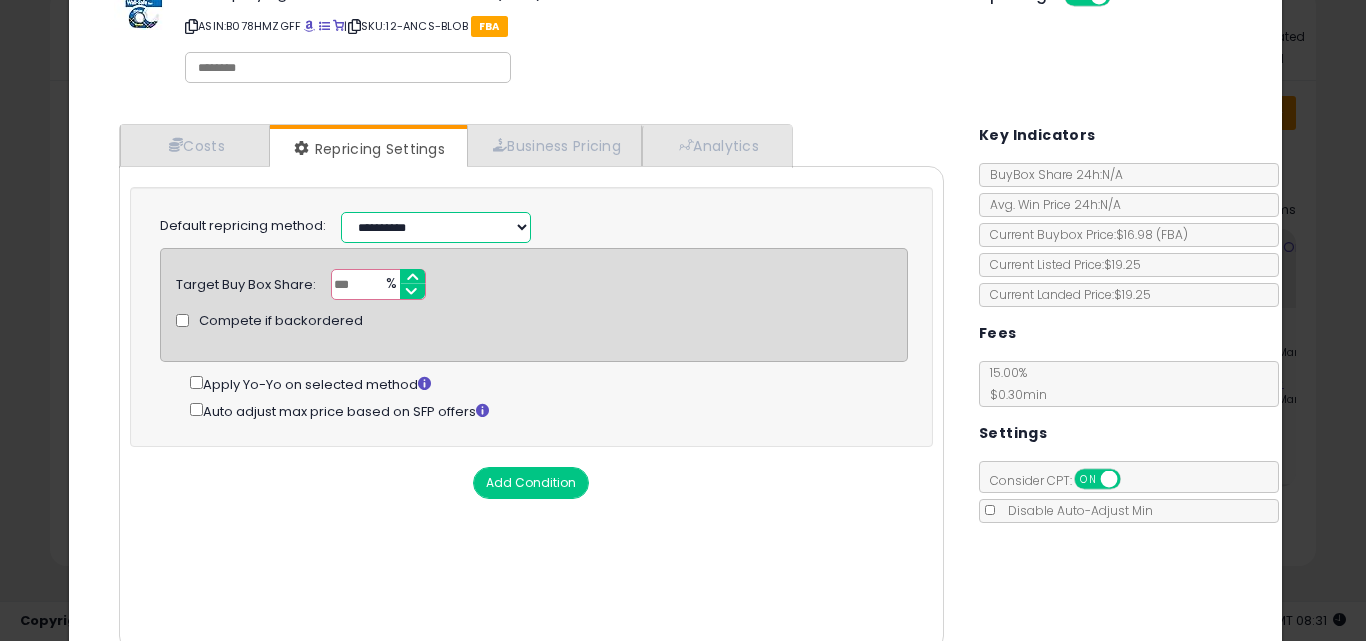 scroll, scrollTop: 176, scrollLeft: 0, axis: vertical 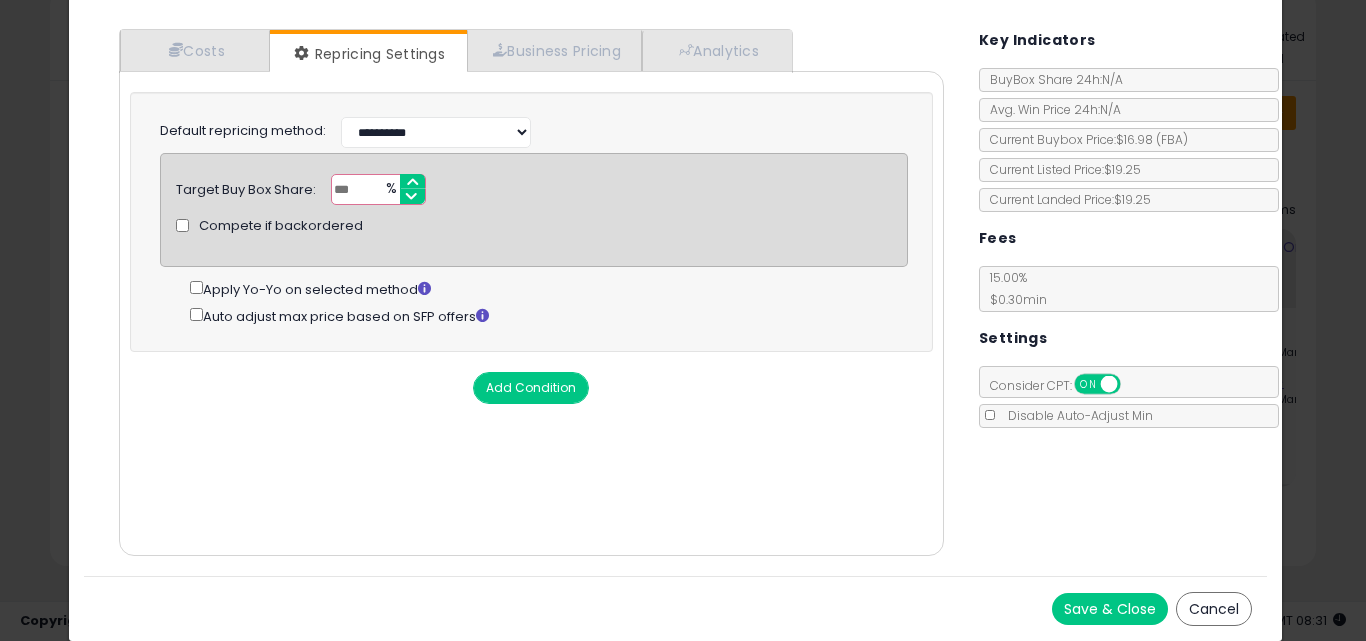 click on "Save & Close" at bounding box center (1110, 609) 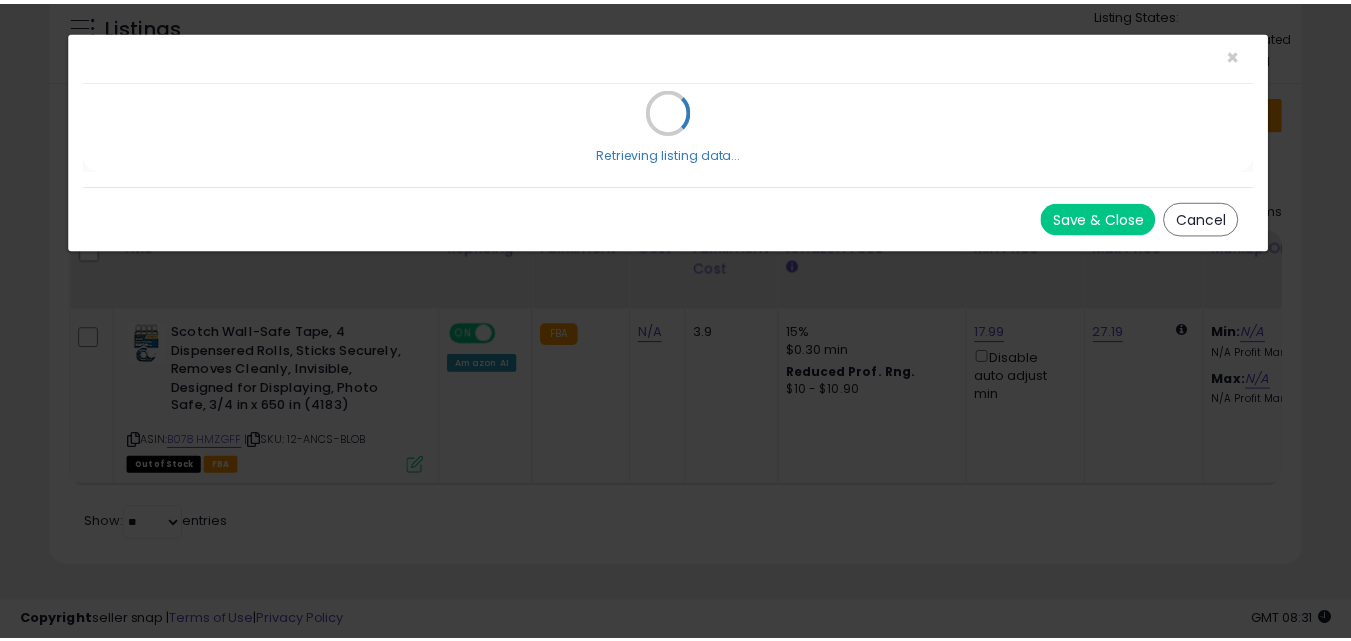 scroll, scrollTop: 0, scrollLeft: 0, axis: both 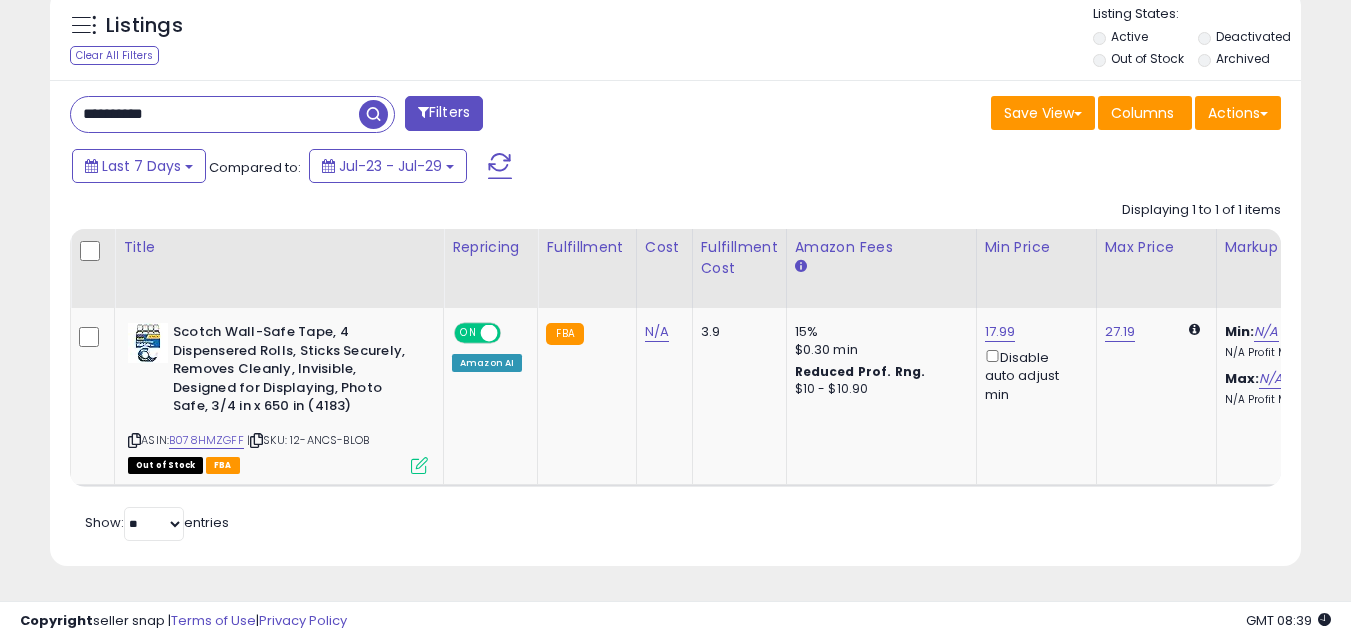 click on "**********" at bounding box center [215, 114] 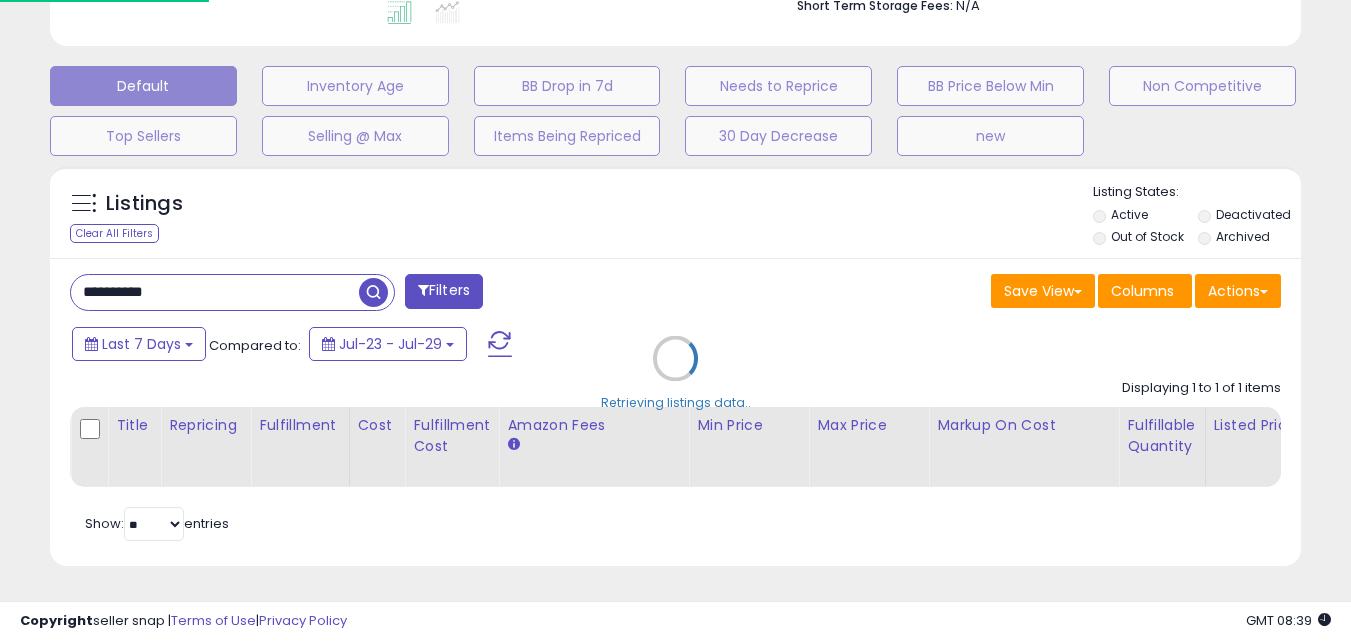 scroll, scrollTop: 999590, scrollLeft: 999267, axis: both 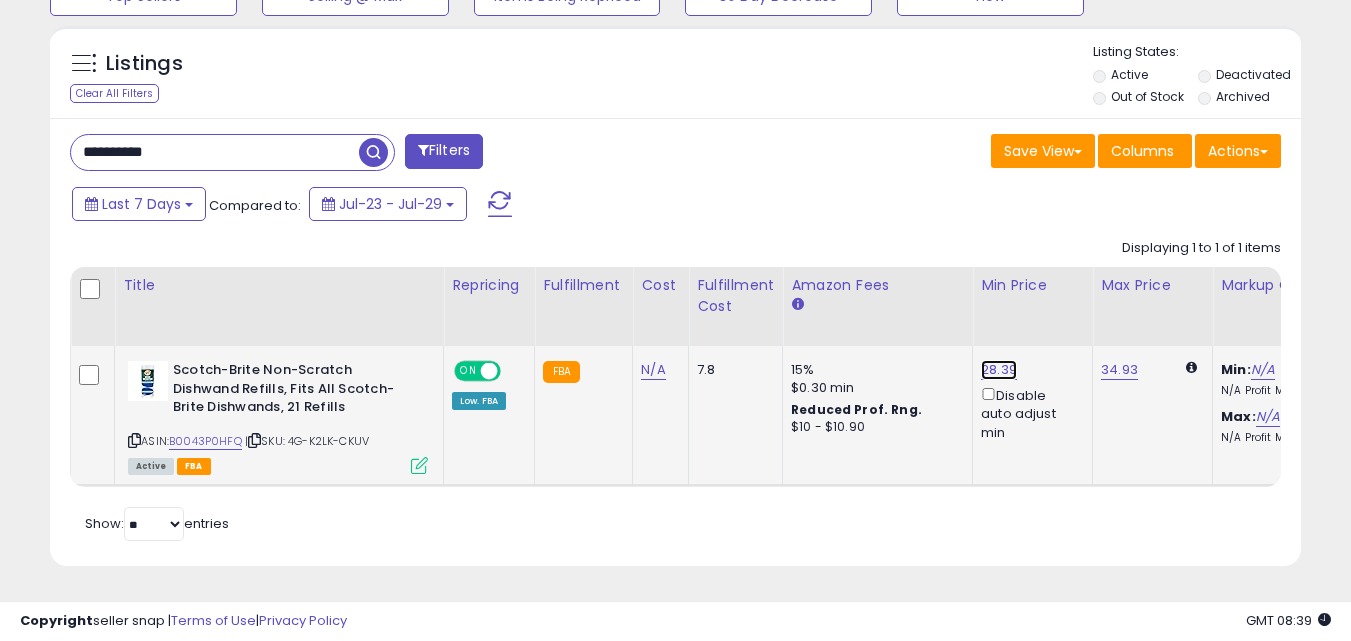 click on "28.39" at bounding box center (999, 370) 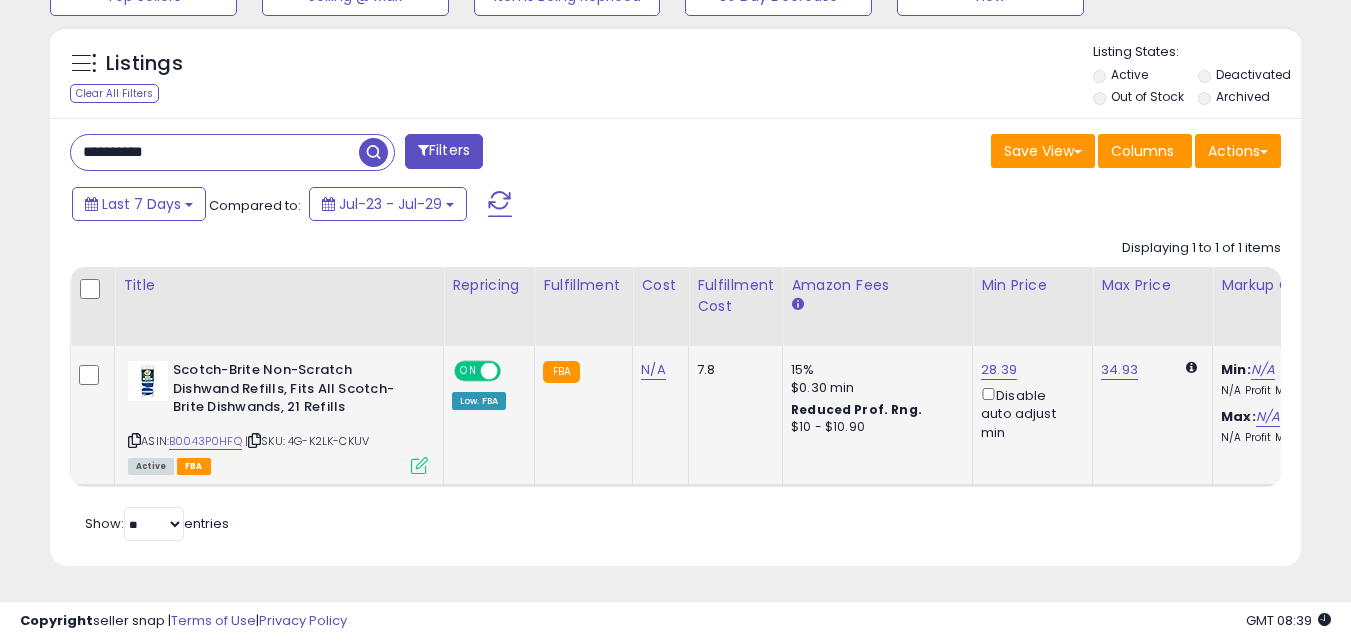 scroll, scrollTop: 999590, scrollLeft: 999276, axis: both 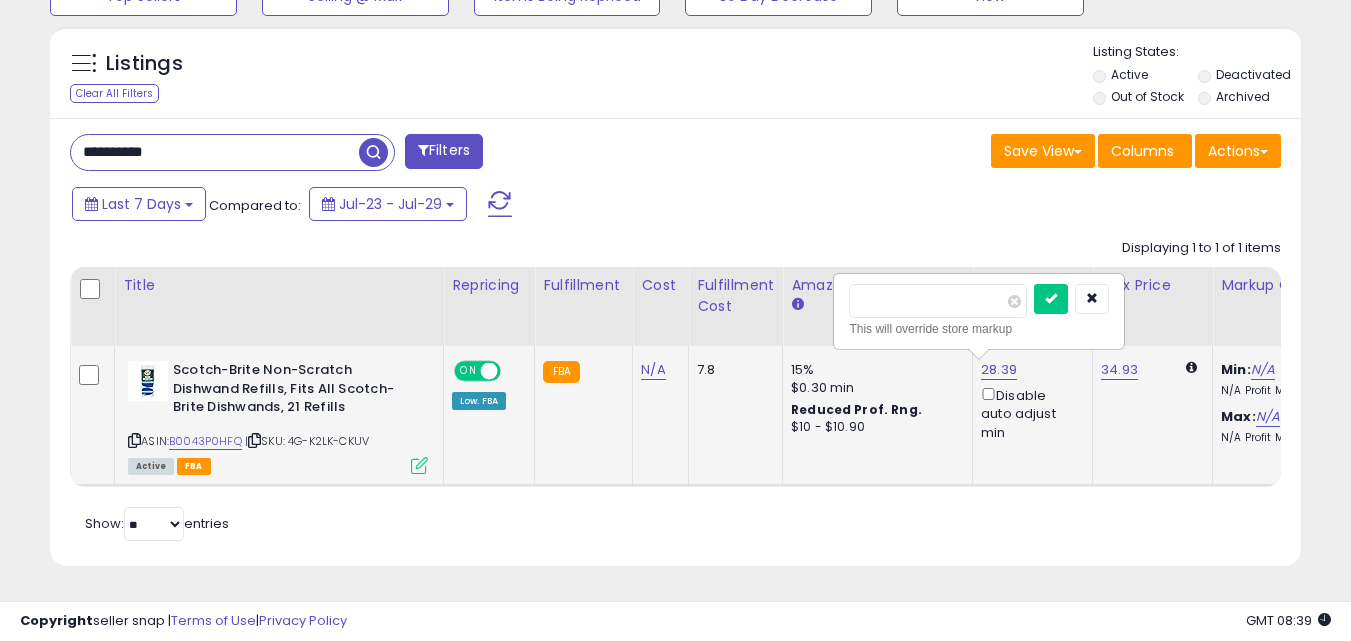 drag, startPoint x: 916, startPoint y: 287, endPoint x: 858, endPoint y: 288, distance: 58.00862 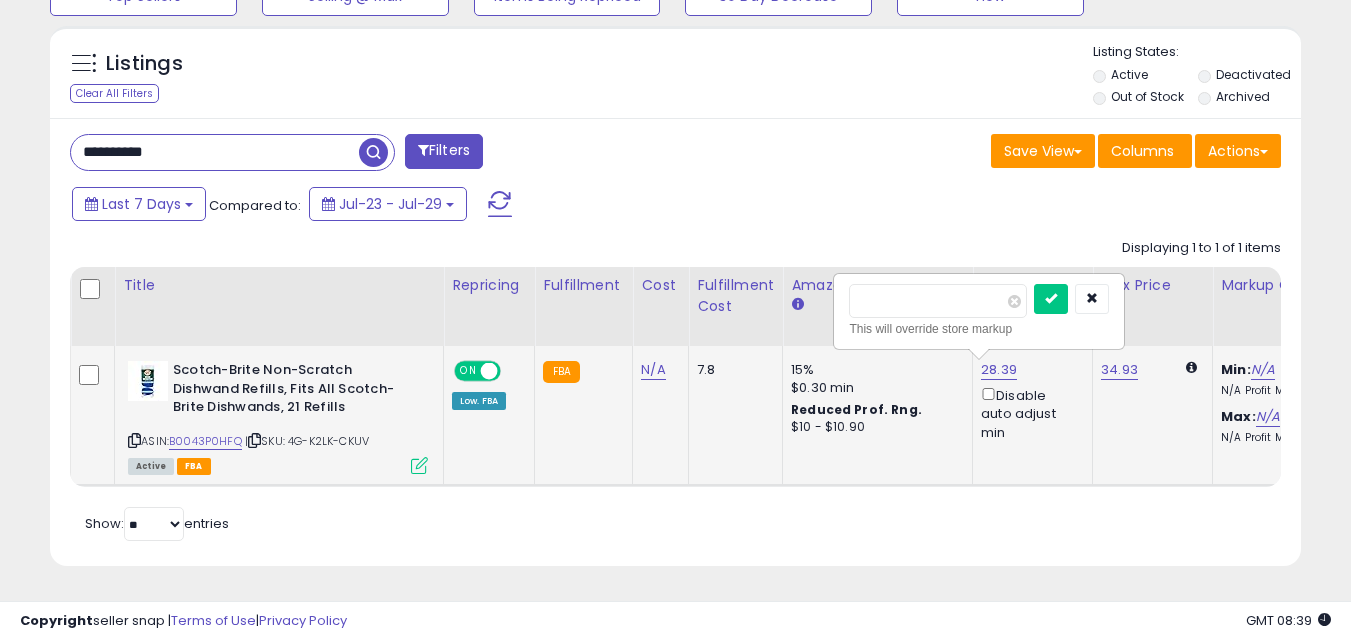 type on "**" 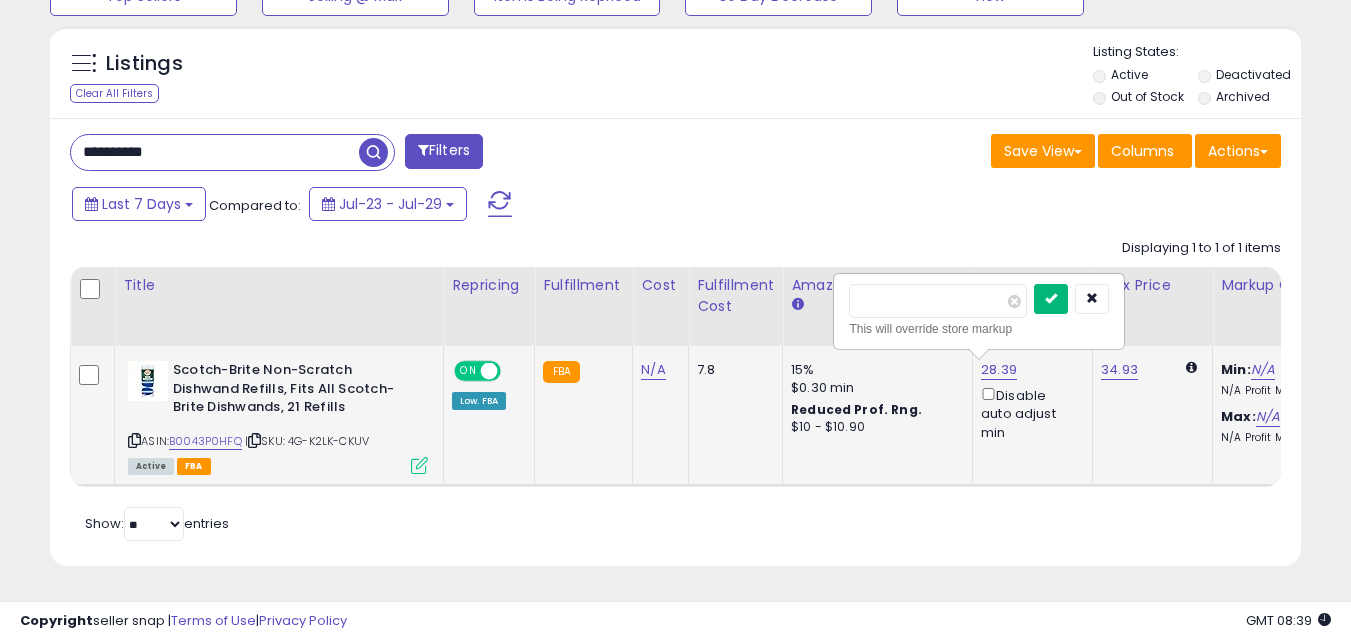 type on "*****" 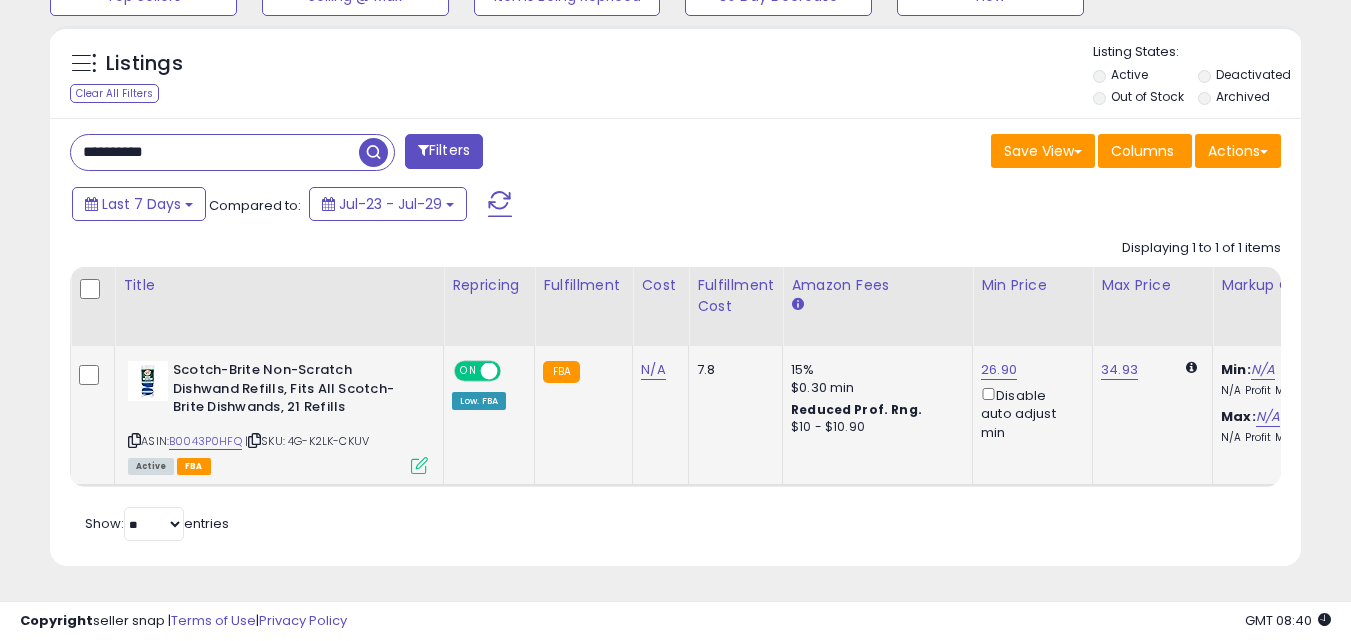 click on "**********" at bounding box center [215, 152] 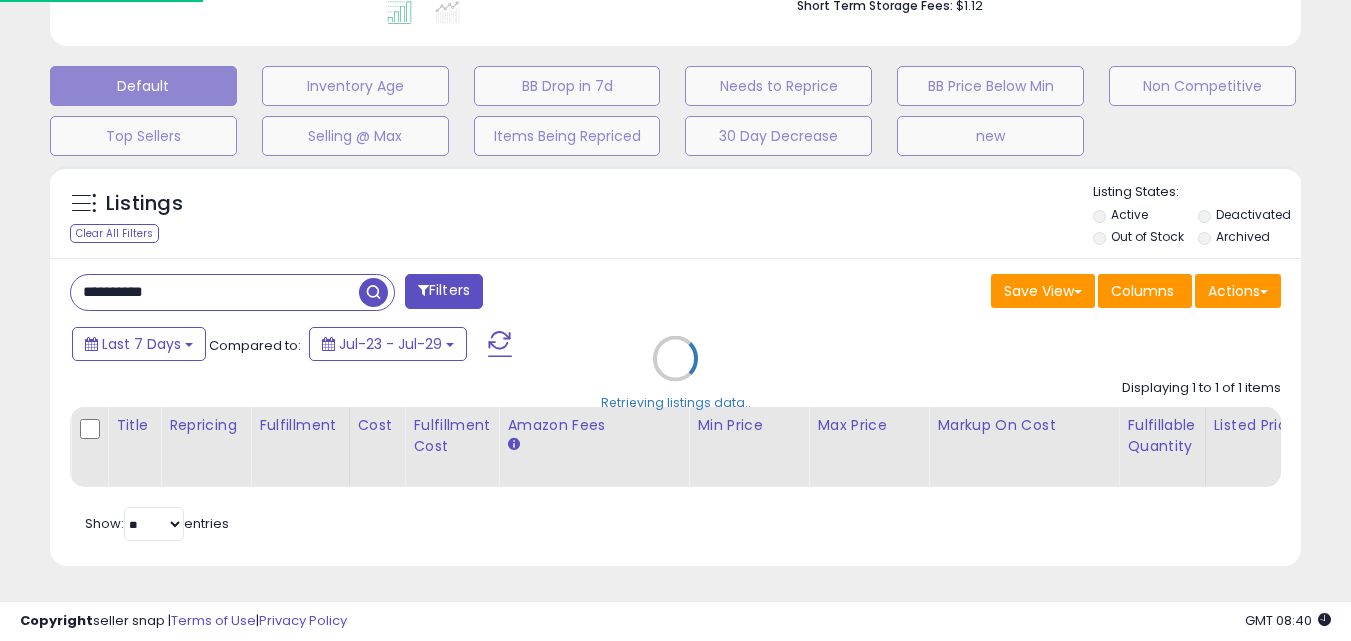 scroll, scrollTop: 999590, scrollLeft: 999267, axis: both 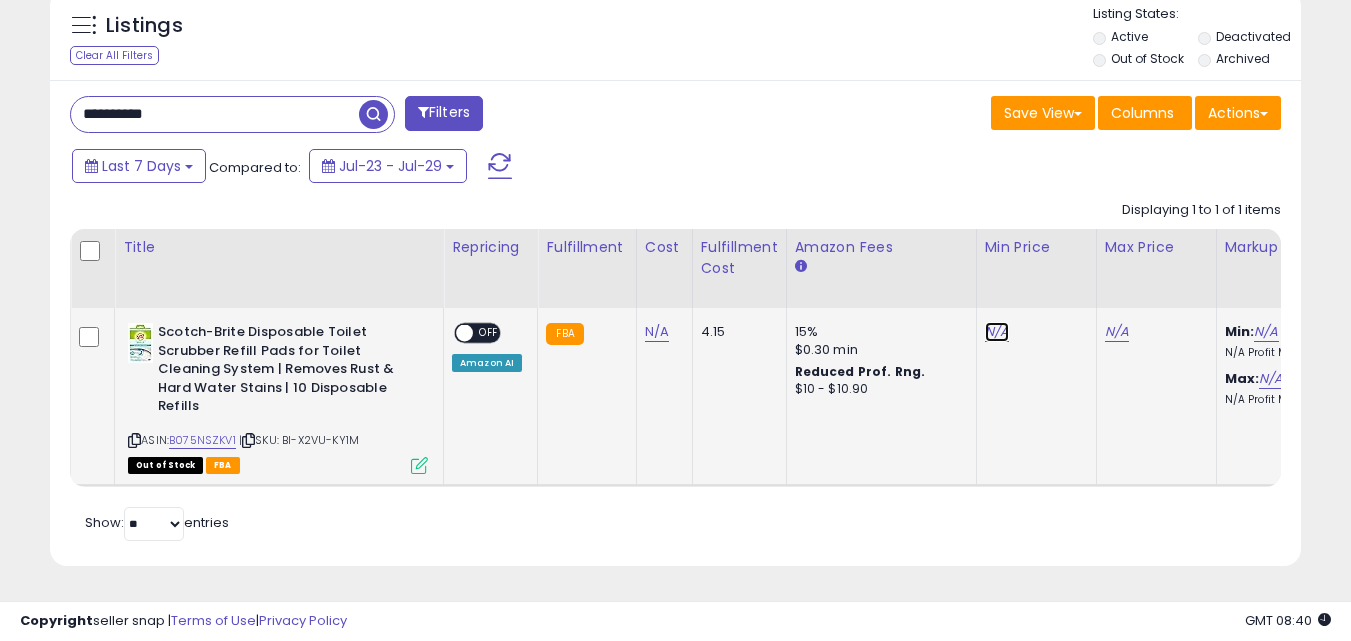 click on "N/A" at bounding box center (997, 332) 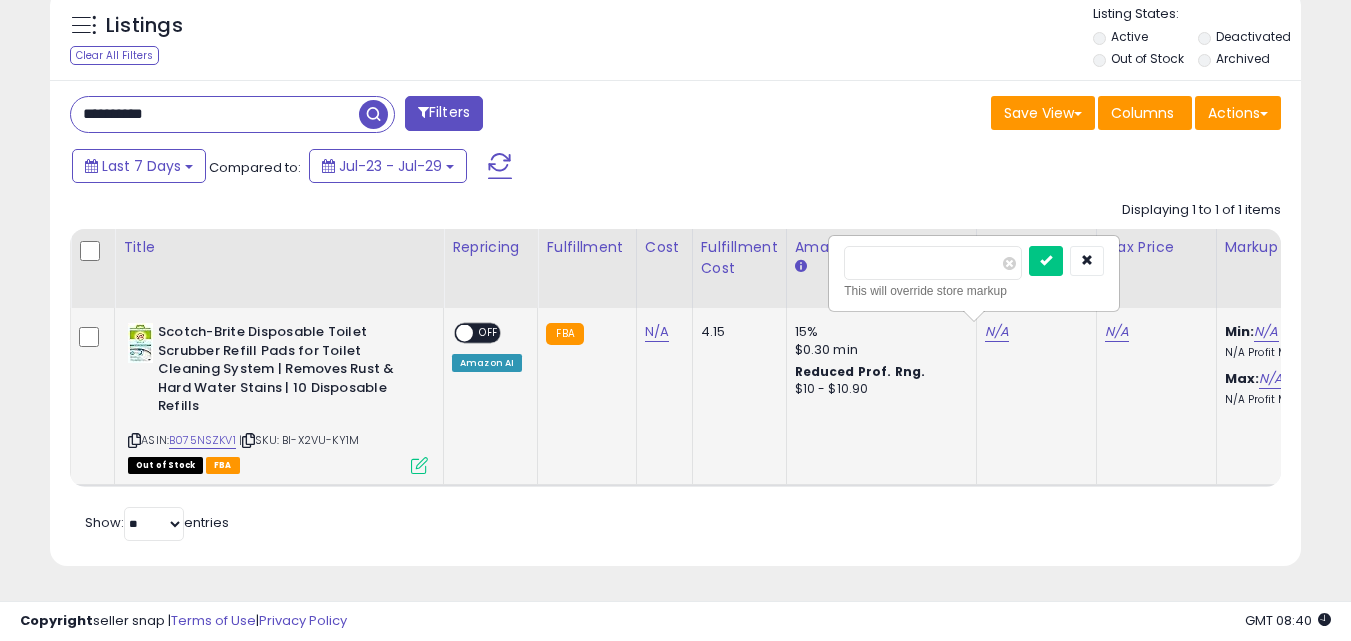 type on "*" 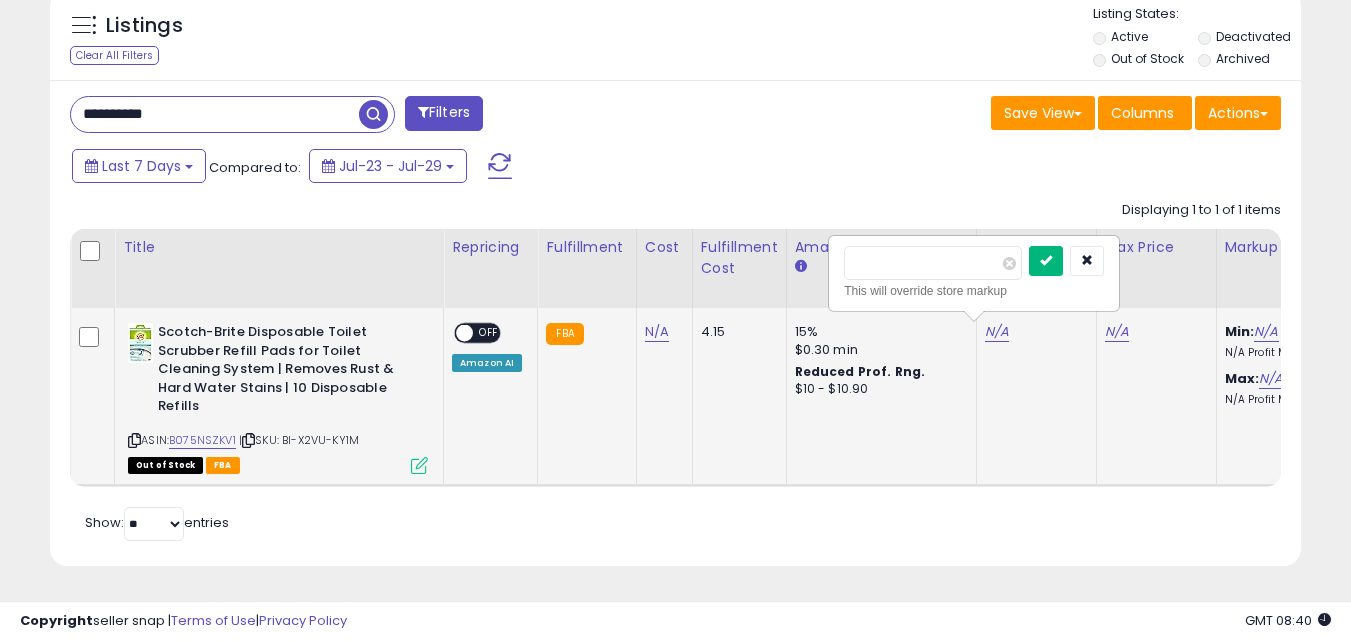type on "****" 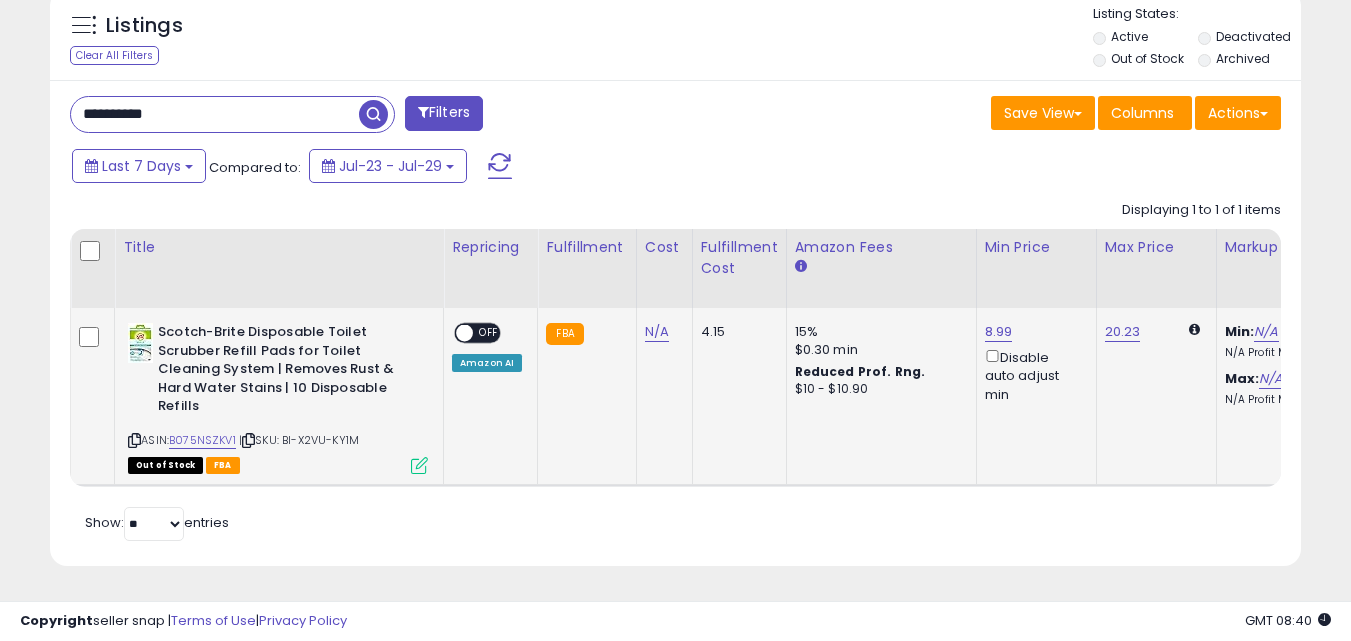 click on "OFF" at bounding box center (489, 333) 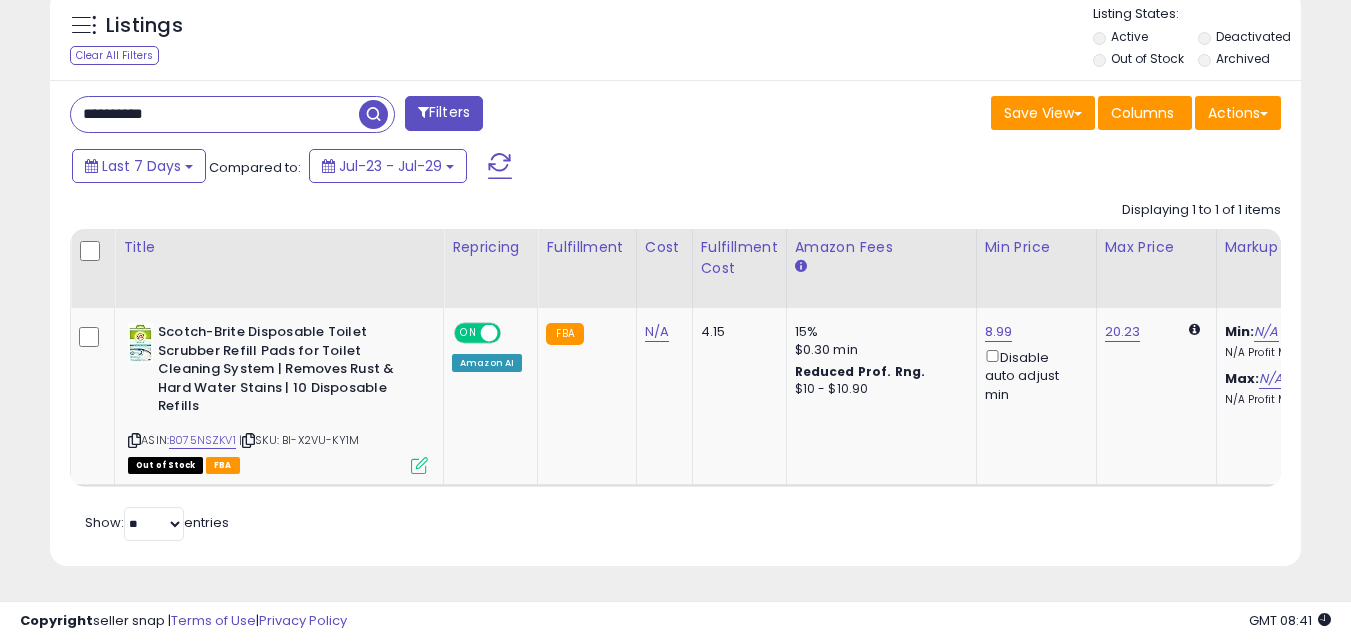 click on "**********" at bounding box center [215, 114] 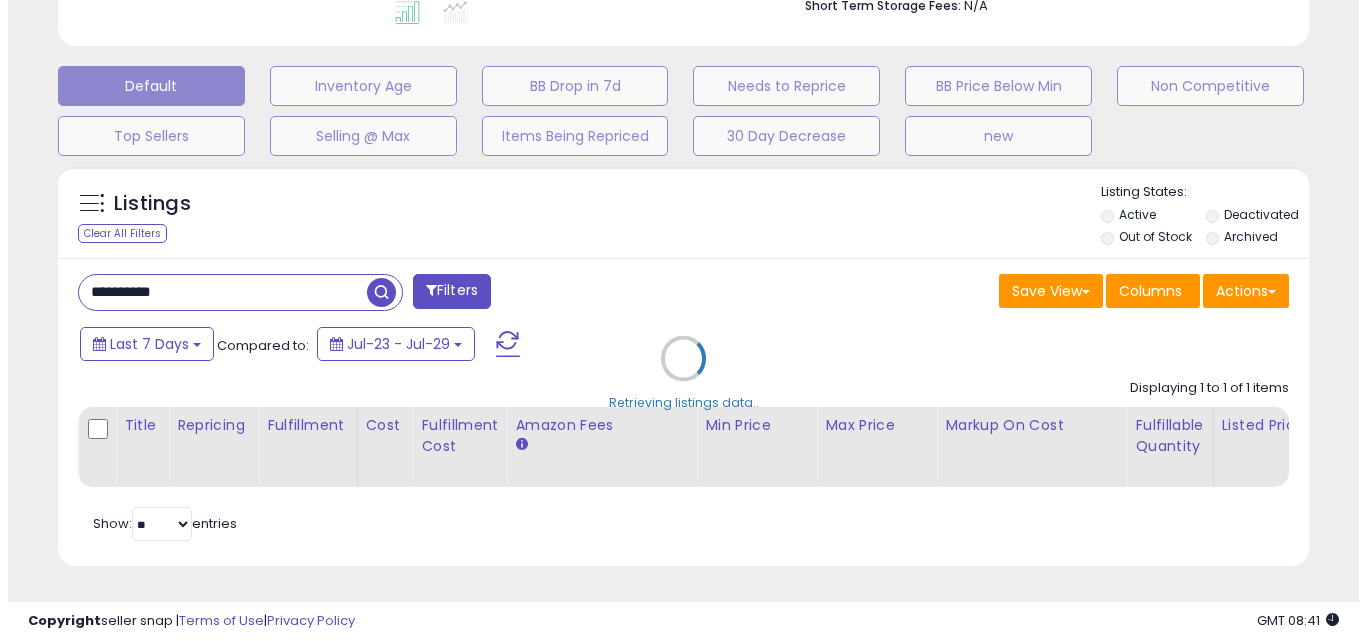 scroll, scrollTop: 579, scrollLeft: 0, axis: vertical 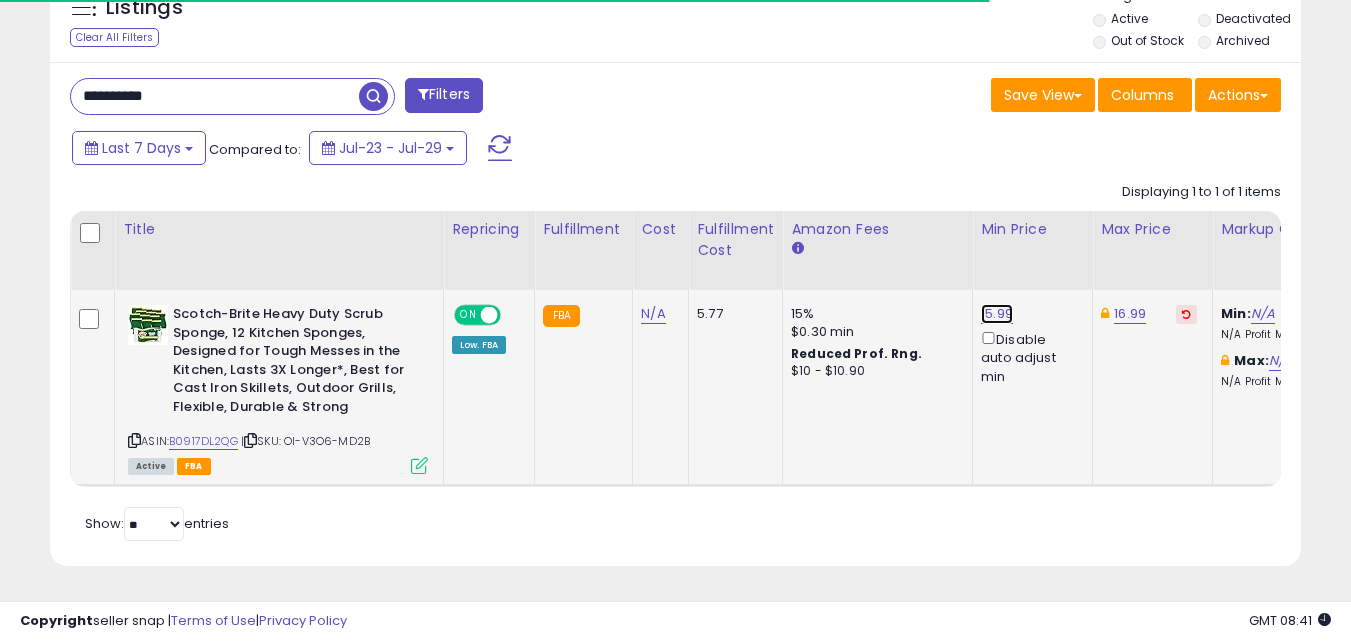 click on "15.99" at bounding box center [997, 314] 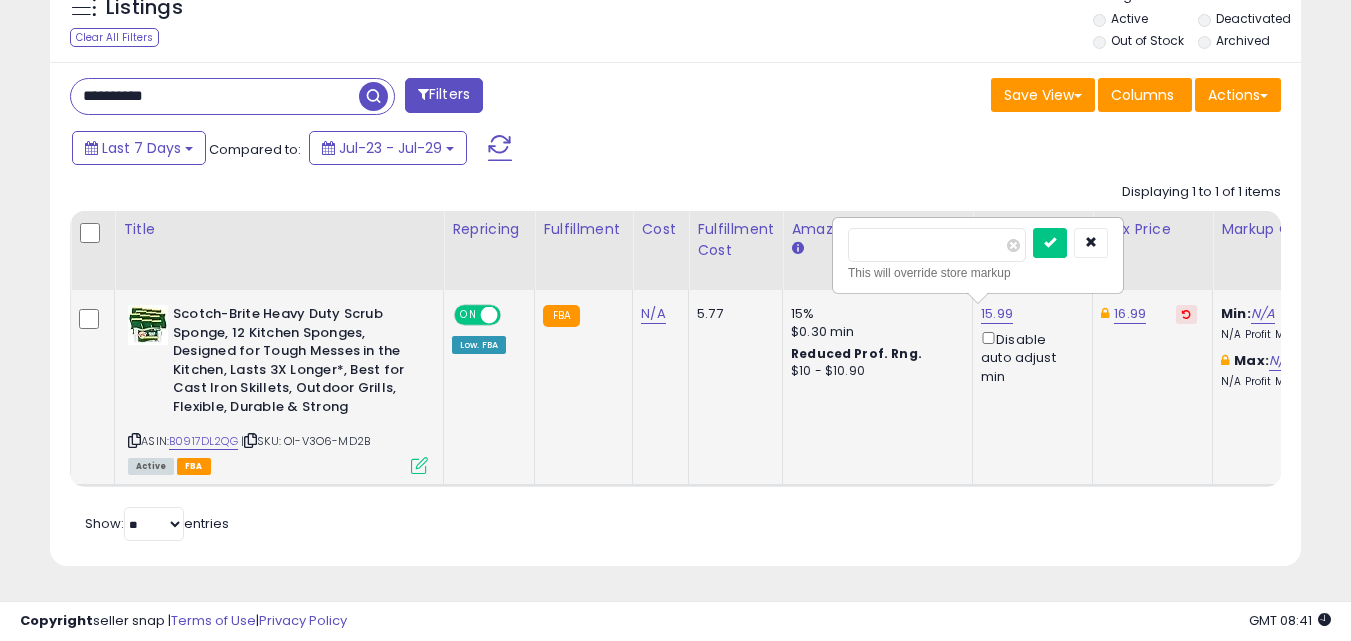 scroll, scrollTop: 999590, scrollLeft: 999276, axis: both 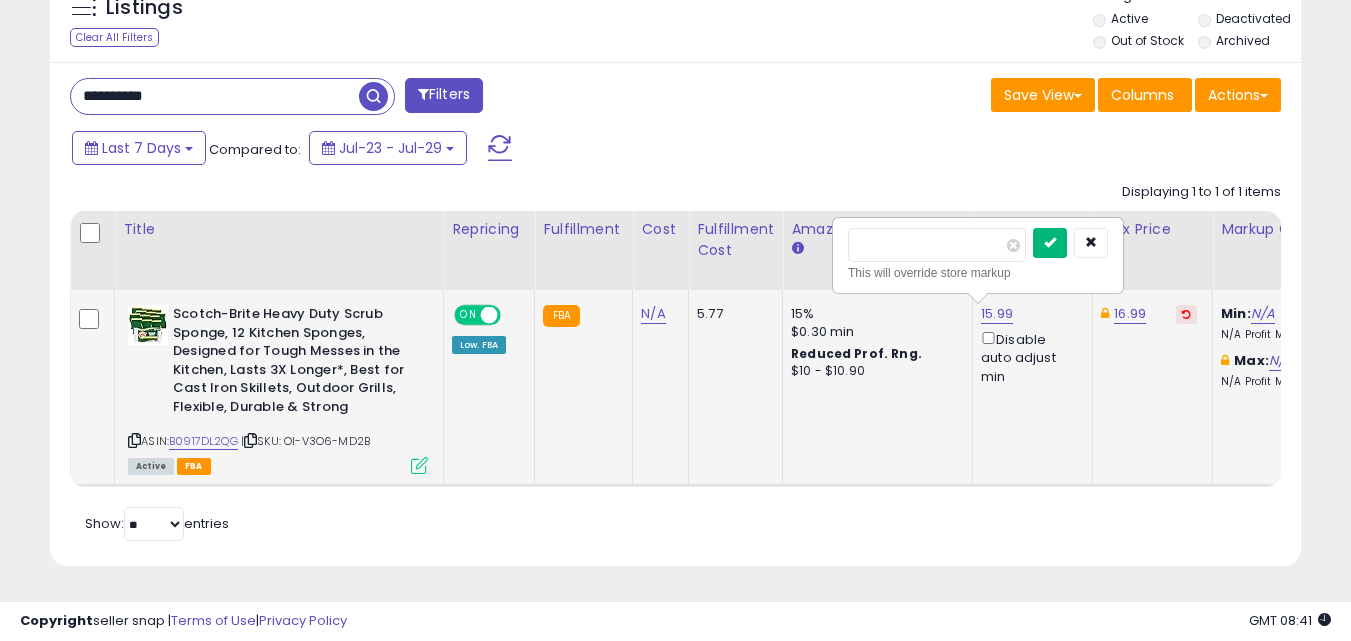 type on "*****" 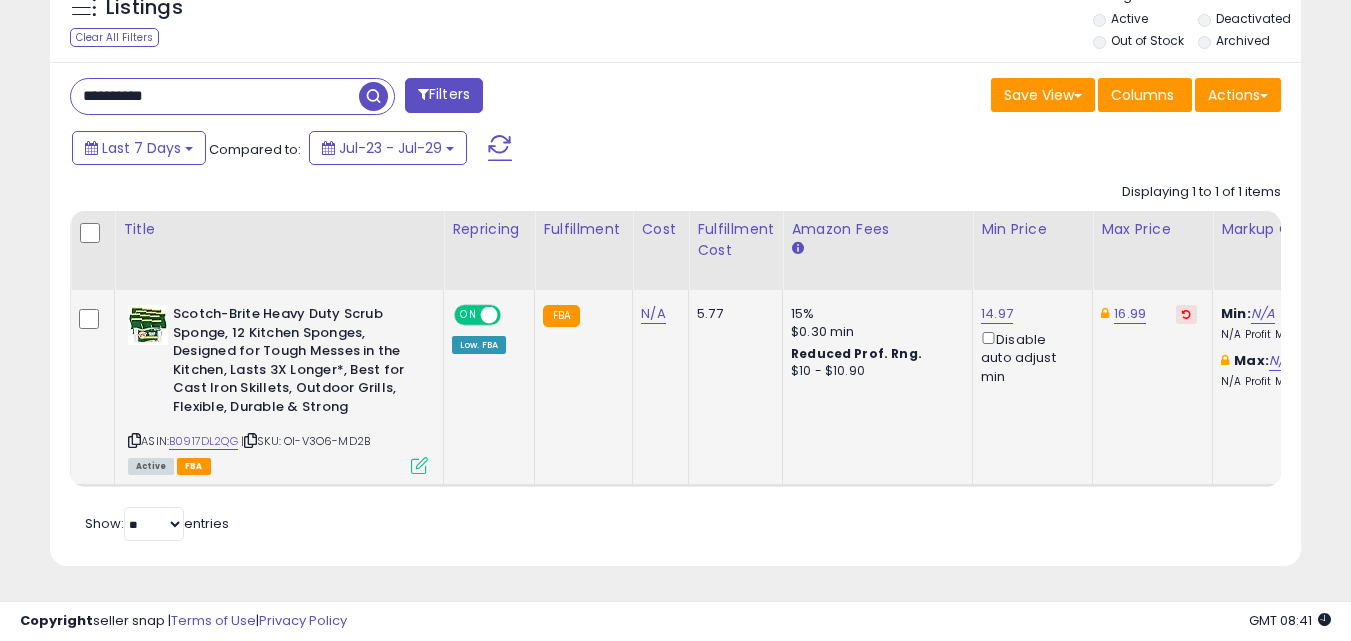 click on "**********" at bounding box center (215, 96) 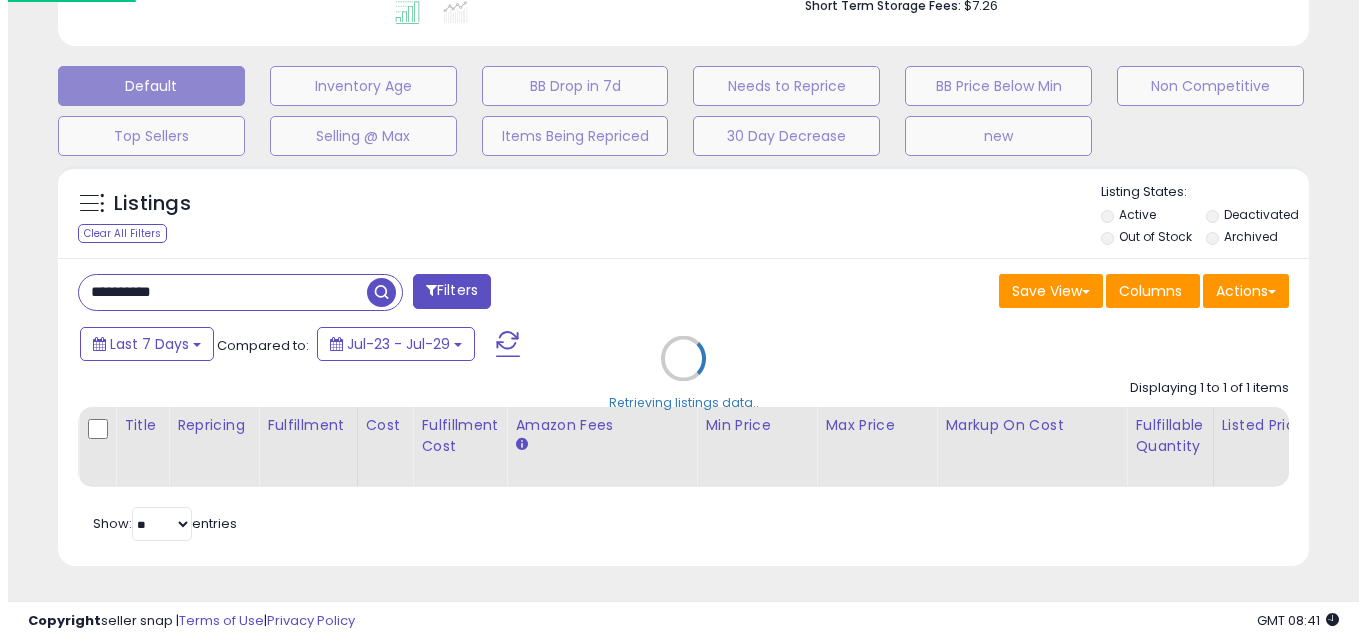 scroll, scrollTop: 579, scrollLeft: 0, axis: vertical 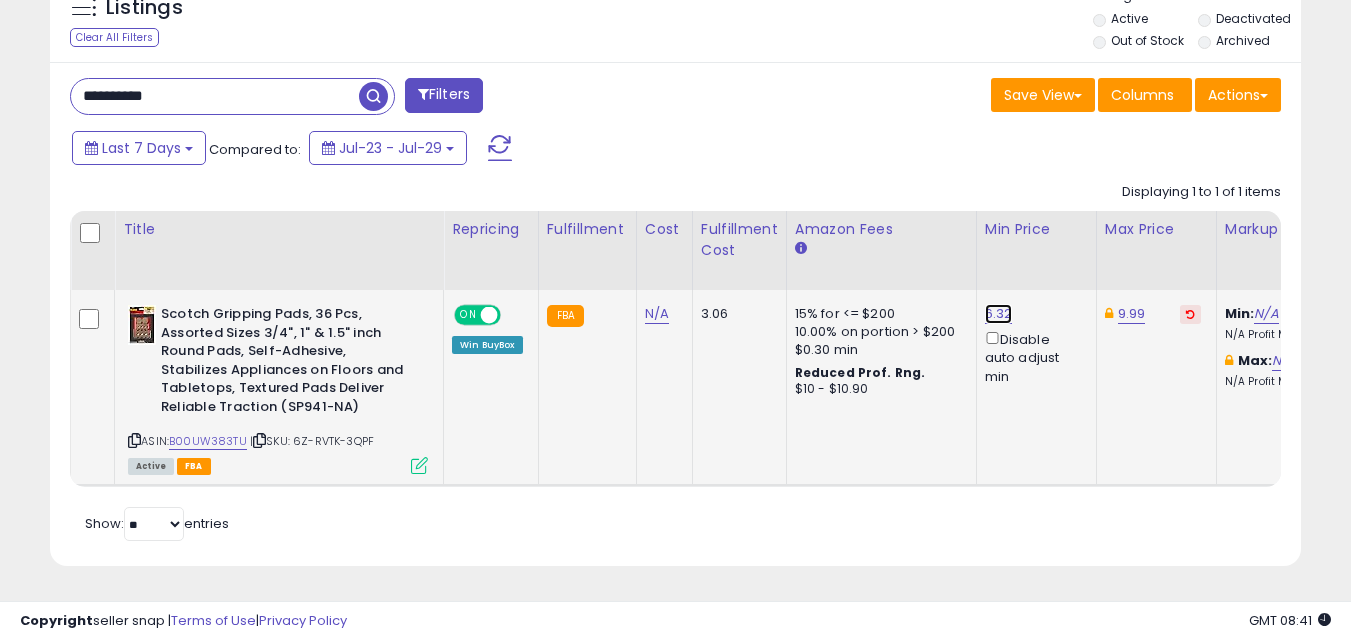 click on "6.32" at bounding box center (999, 314) 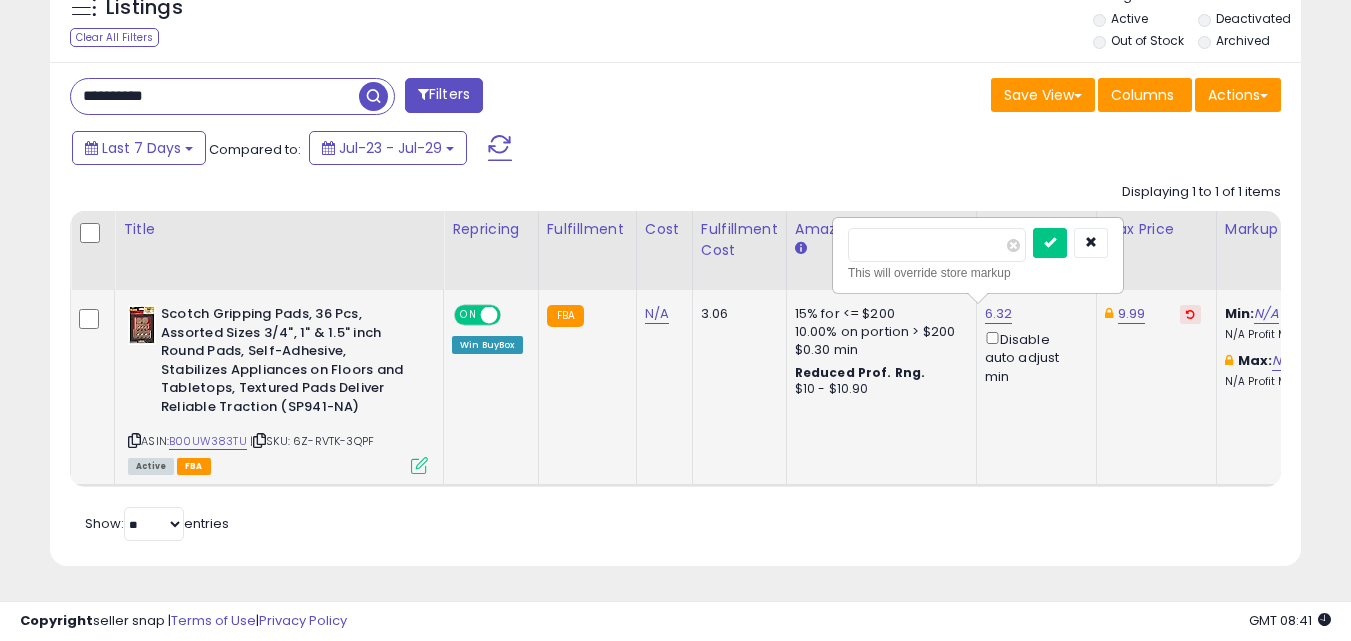 drag, startPoint x: 875, startPoint y: 230, endPoint x: 916, endPoint y: 226, distance: 41.19466 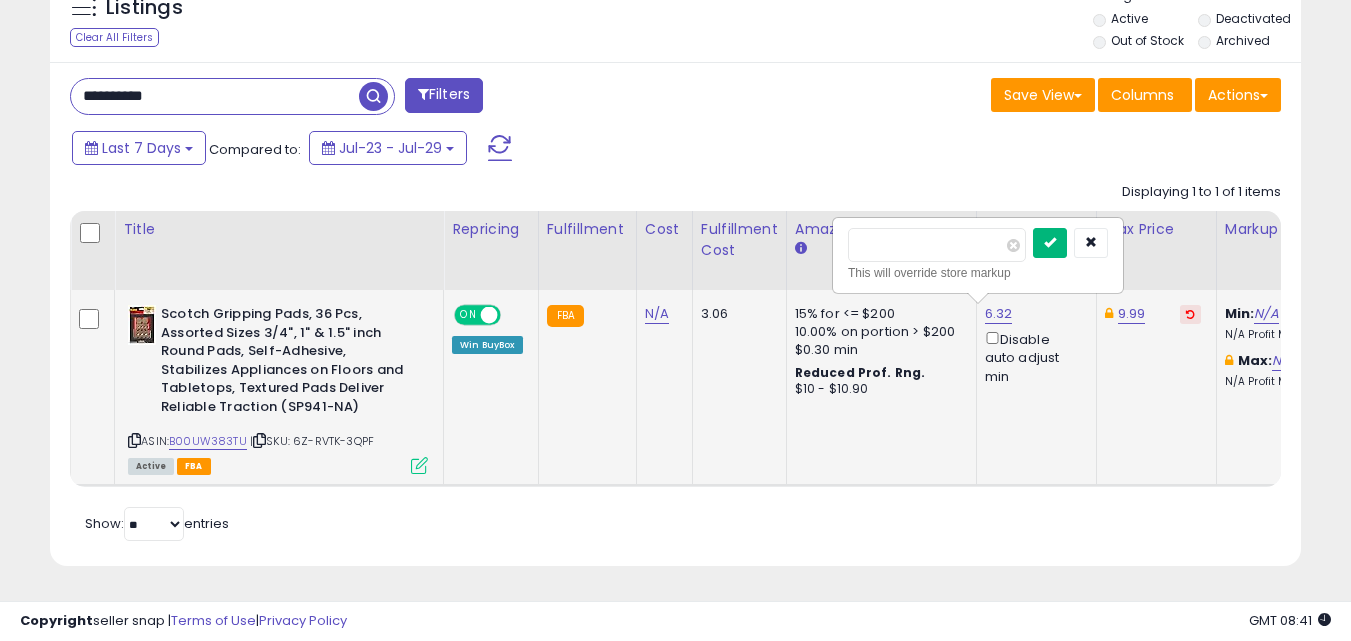 type on "****" 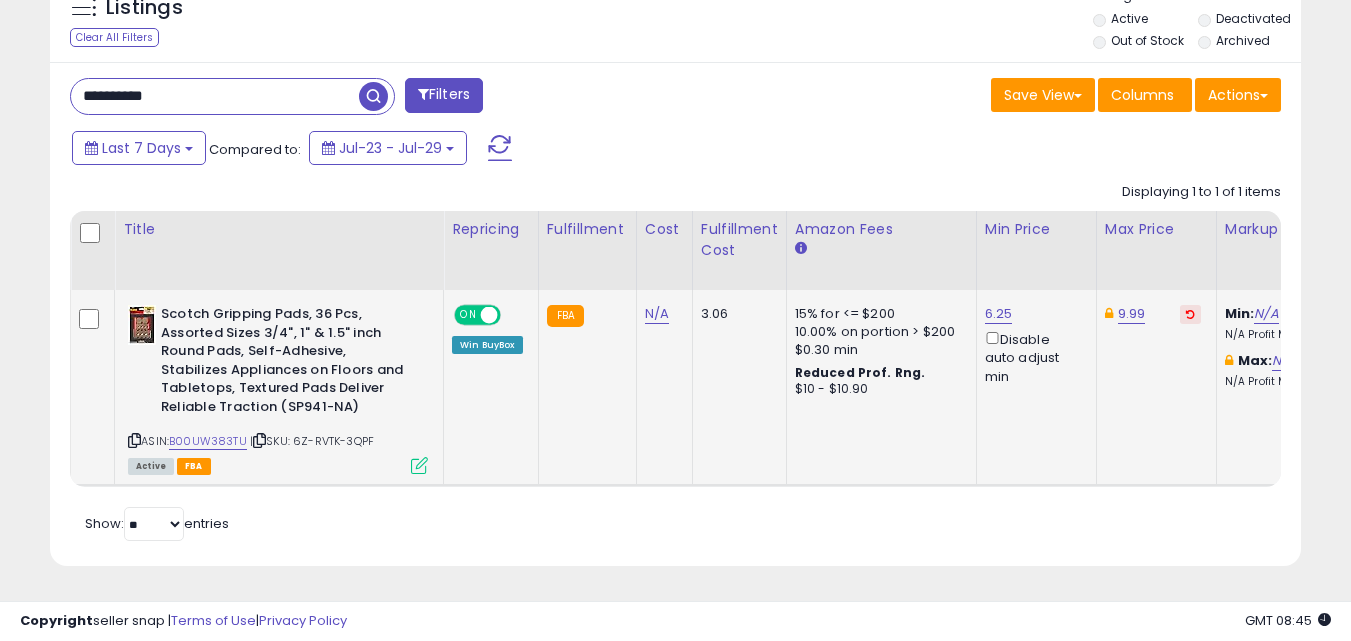 click on "**********" at bounding box center [215, 96] 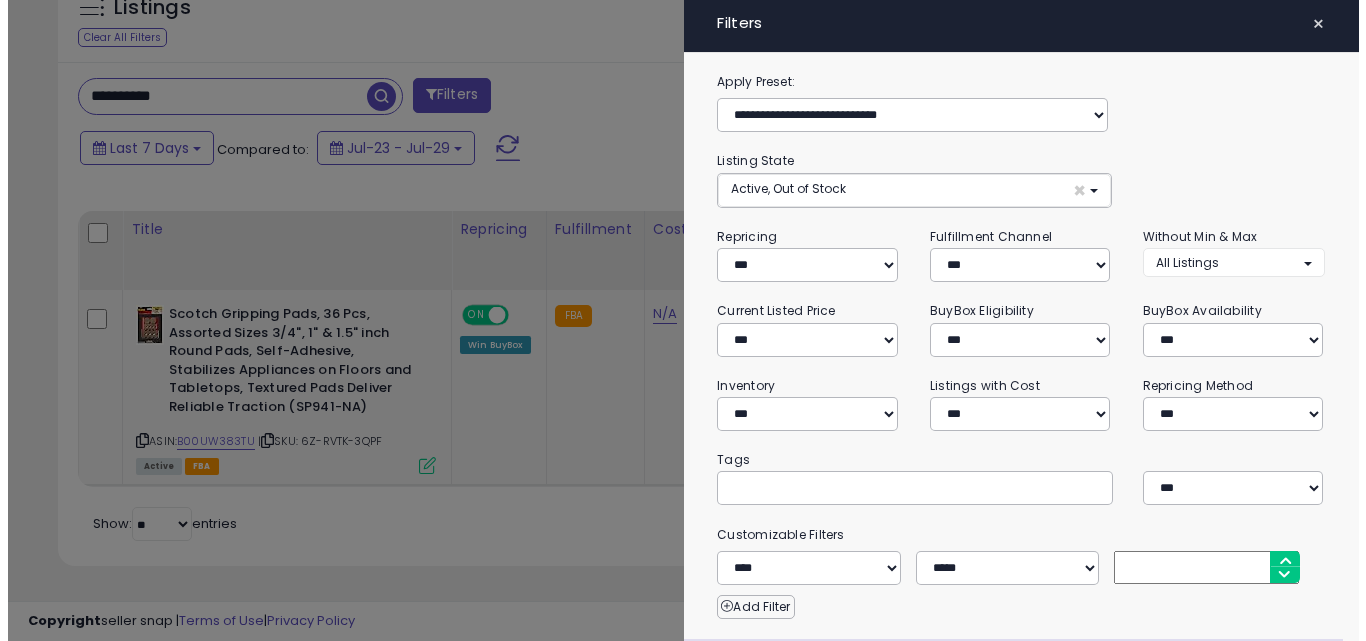 scroll, scrollTop: 999590, scrollLeft: 999267, axis: both 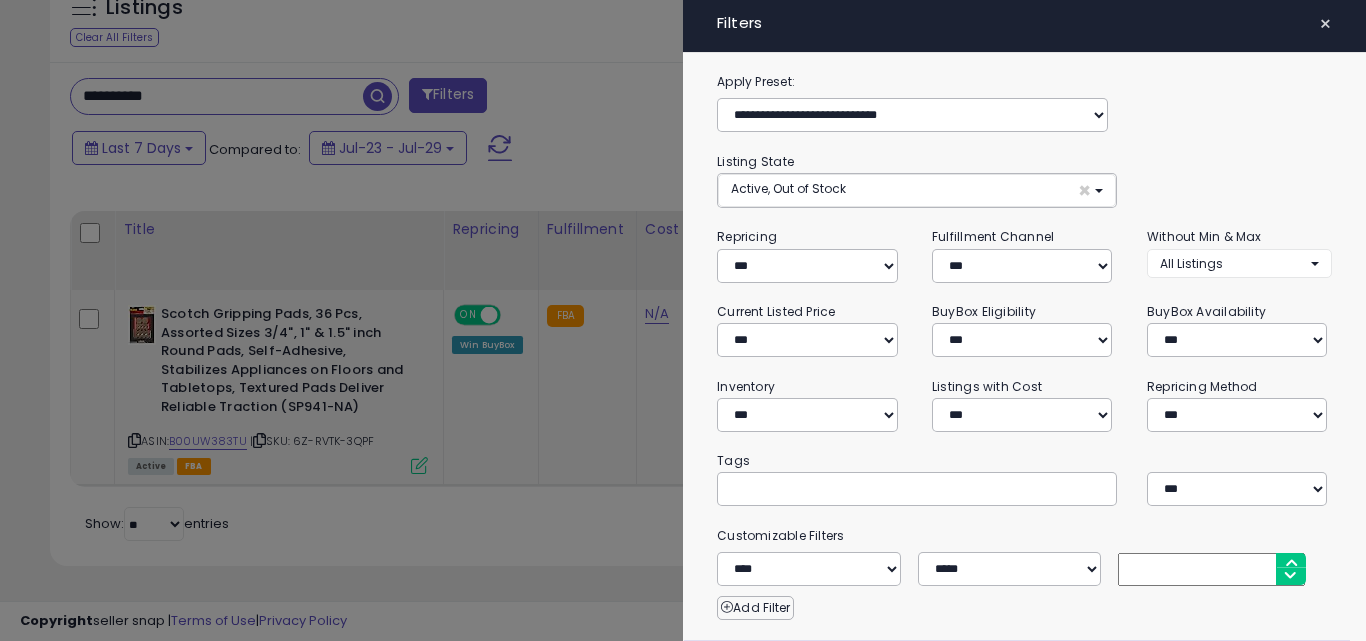 click on "×" at bounding box center [1325, 24] 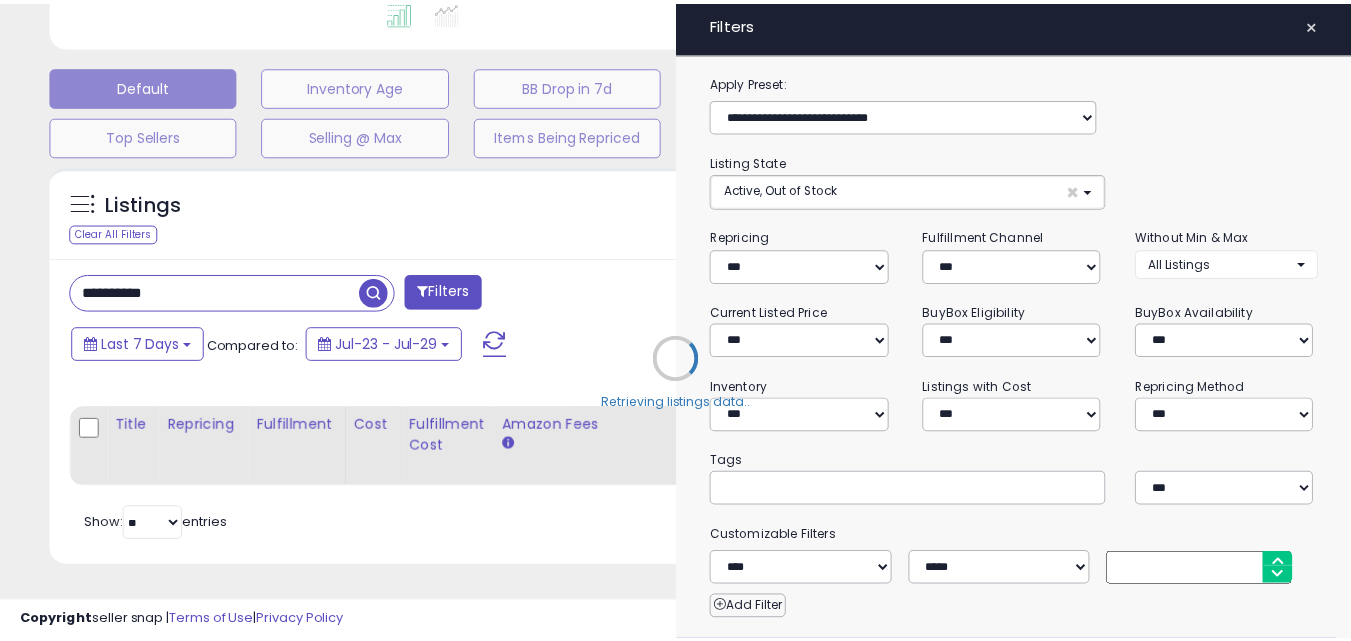 scroll, scrollTop: 579, scrollLeft: 0, axis: vertical 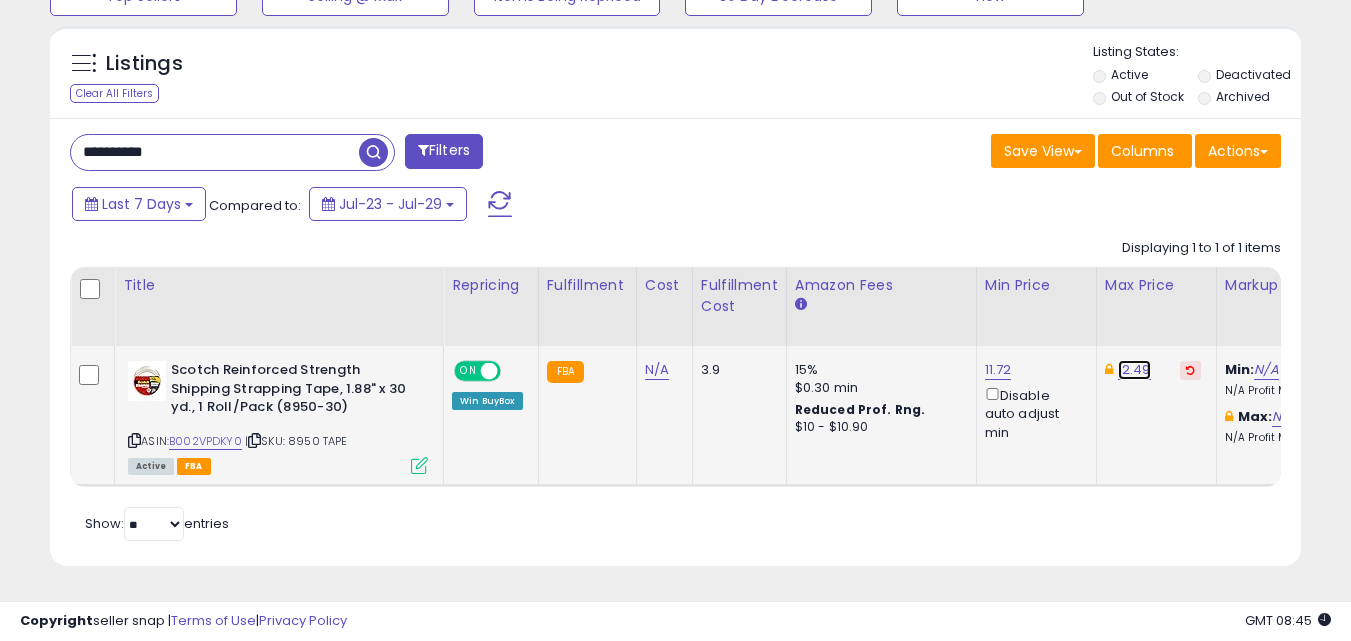 click on "12.49" at bounding box center (1134, 370) 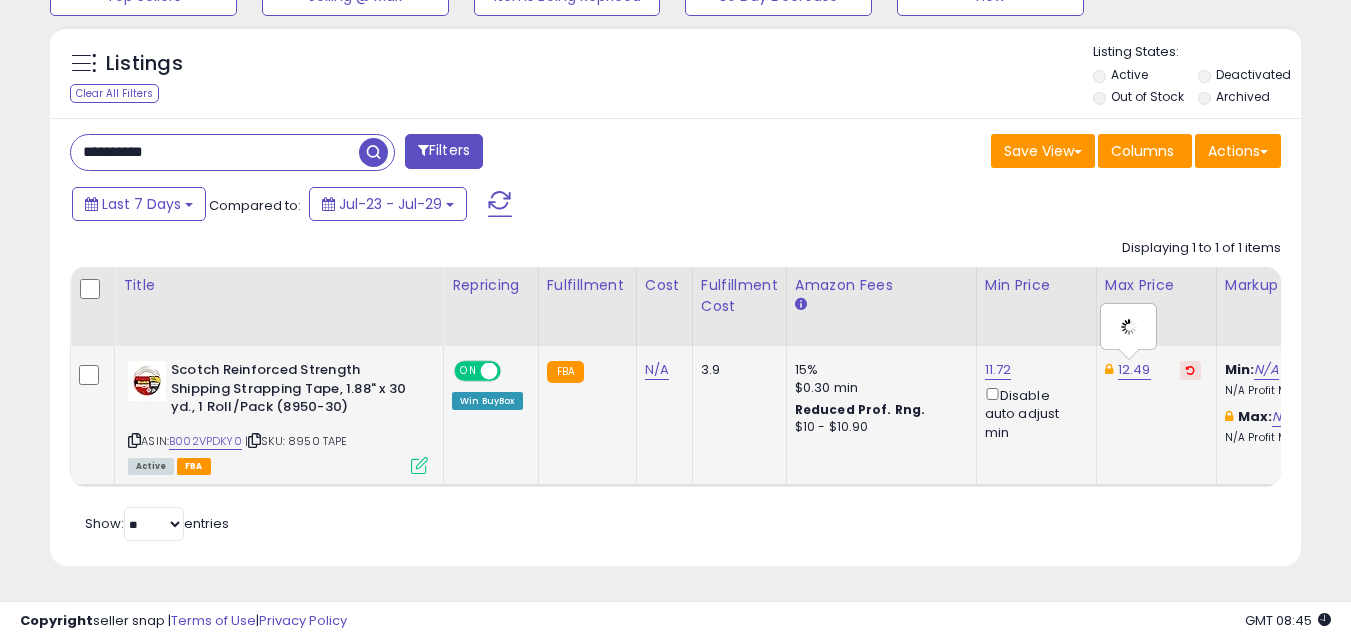 scroll, scrollTop: 0, scrollLeft: 43, axis: horizontal 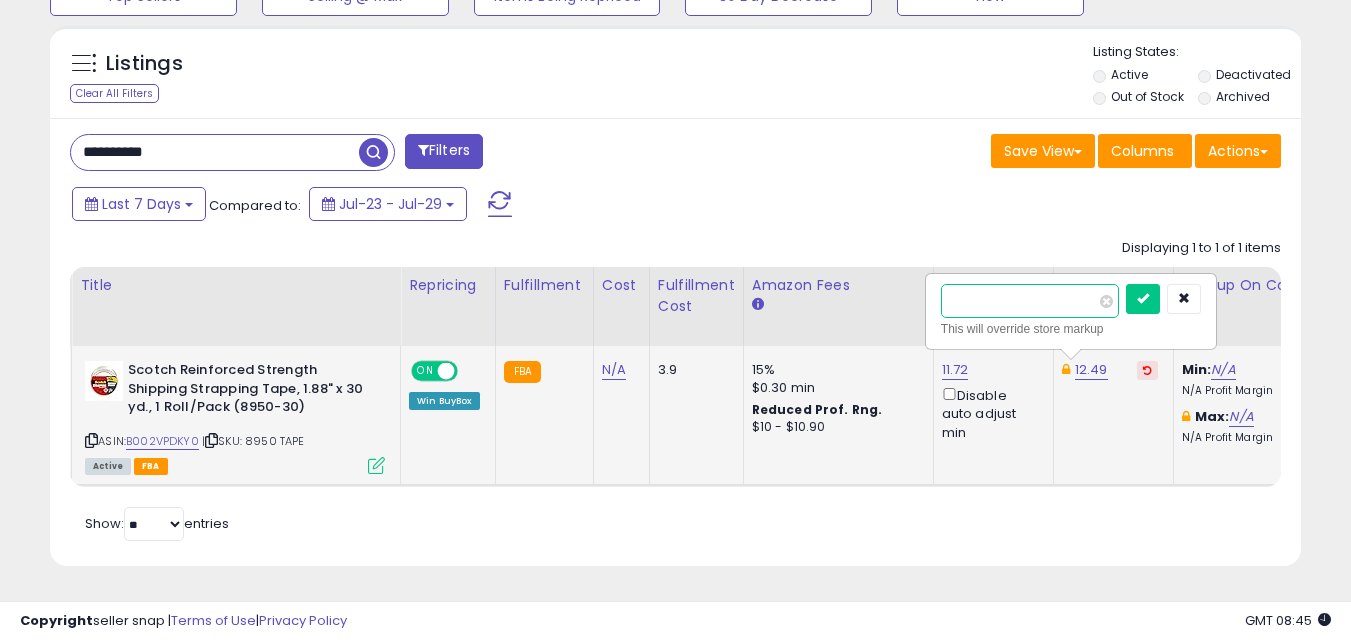 drag, startPoint x: 1015, startPoint y: 284, endPoint x: 925, endPoint y: 292, distance: 90.35486 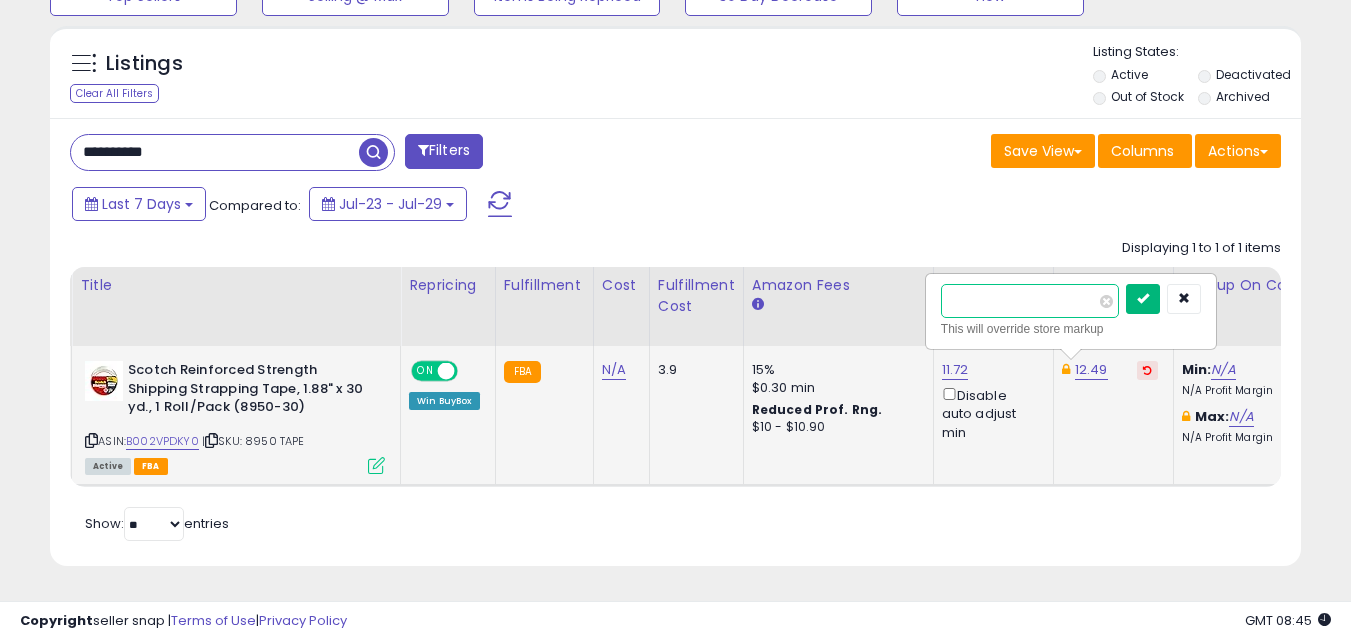 type on "*****" 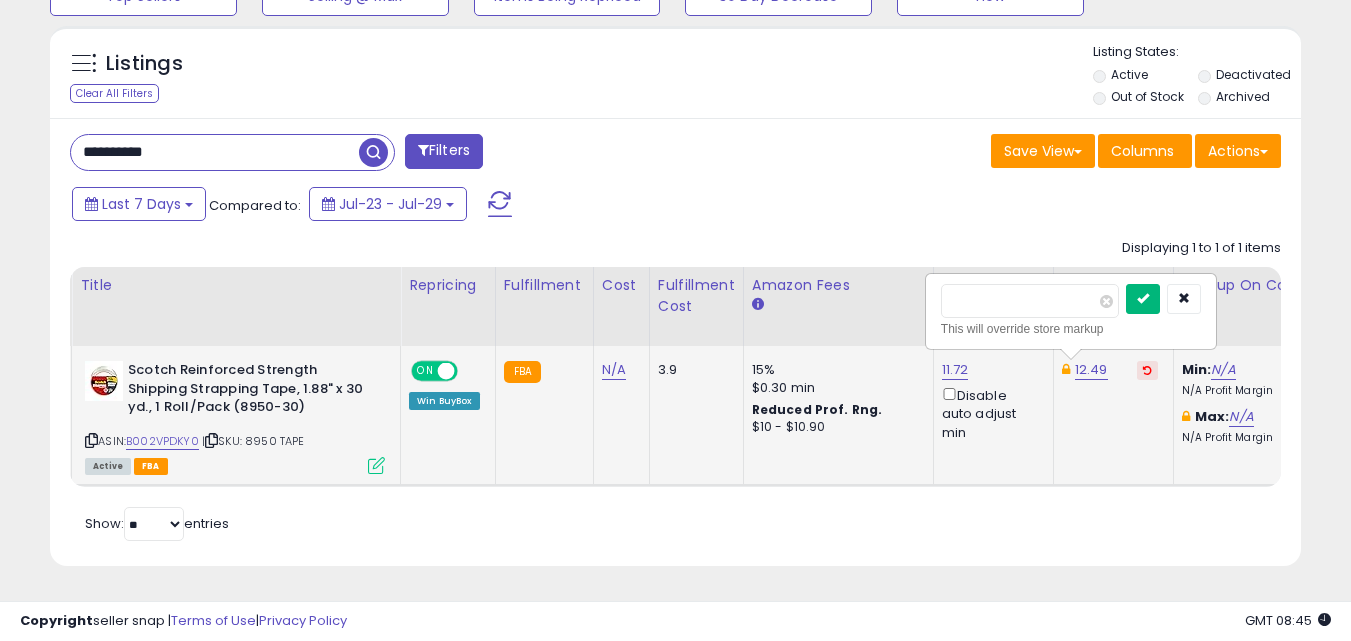 click at bounding box center [1143, 298] 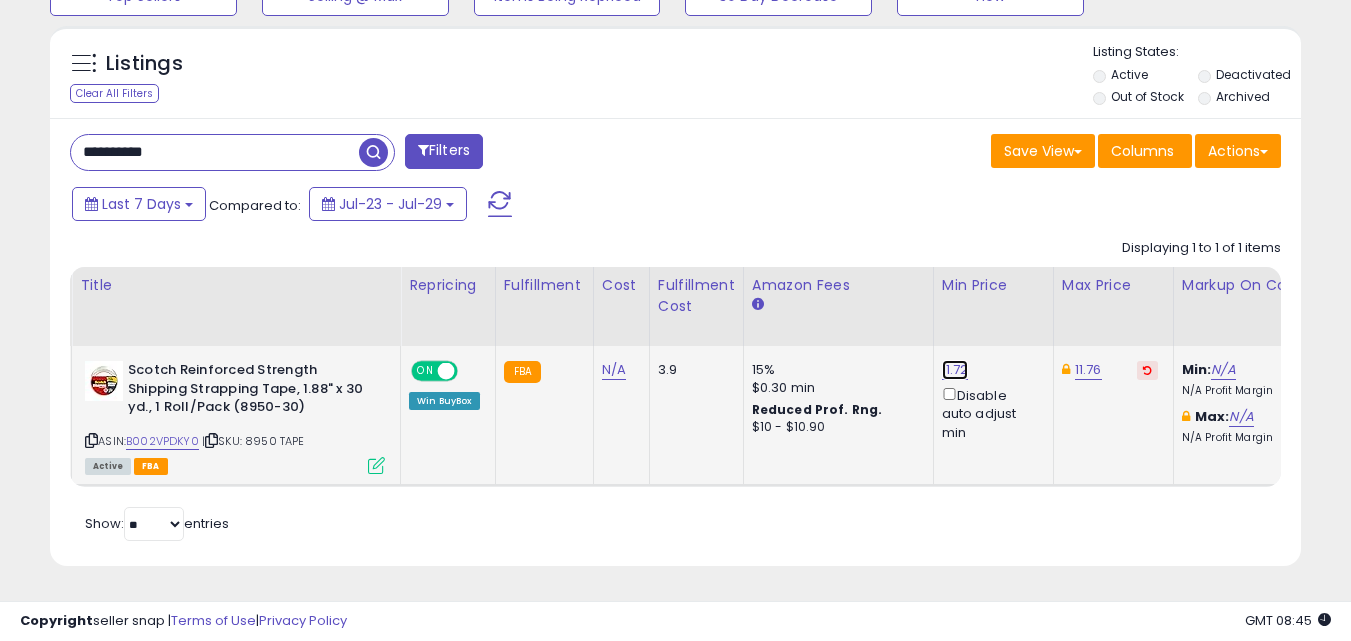 click on "11.72" at bounding box center (955, 370) 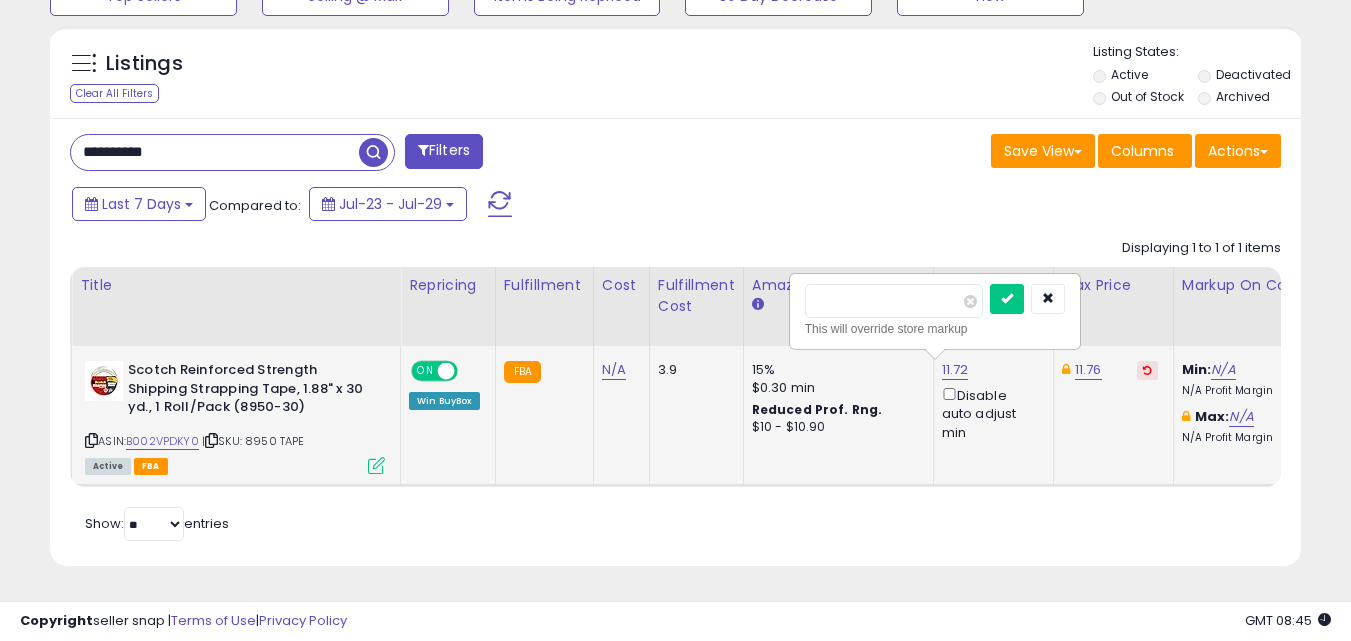 drag, startPoint x: 837, startPoint y: 291, endPoint x: 867, endPoint y: 289, distance: 30.066593 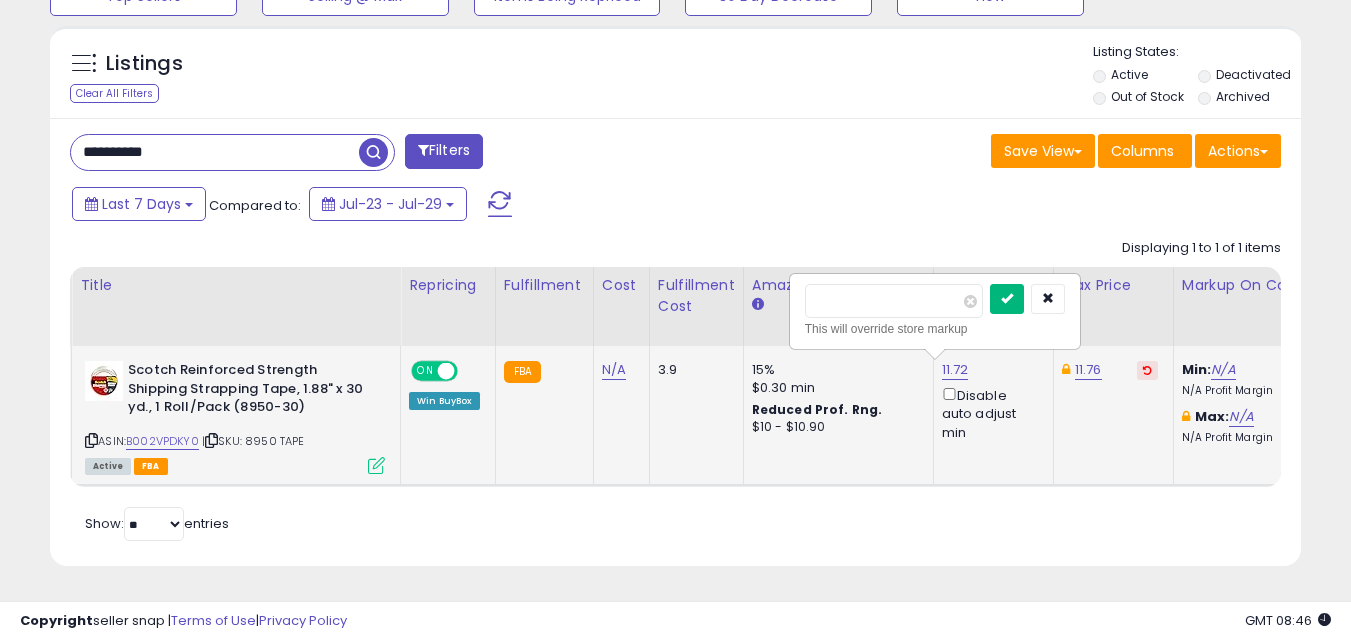 type on "*****" 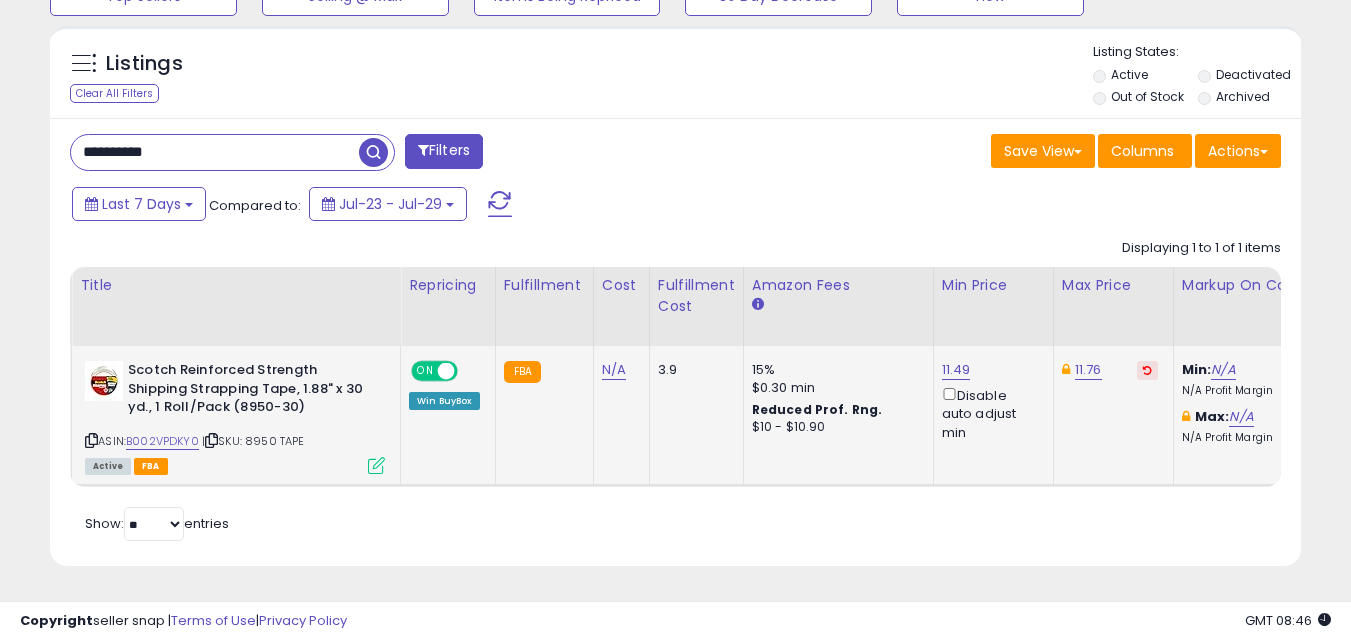 scroll, scrollTop: 0, scrollLeft: 188, axis: horizontal 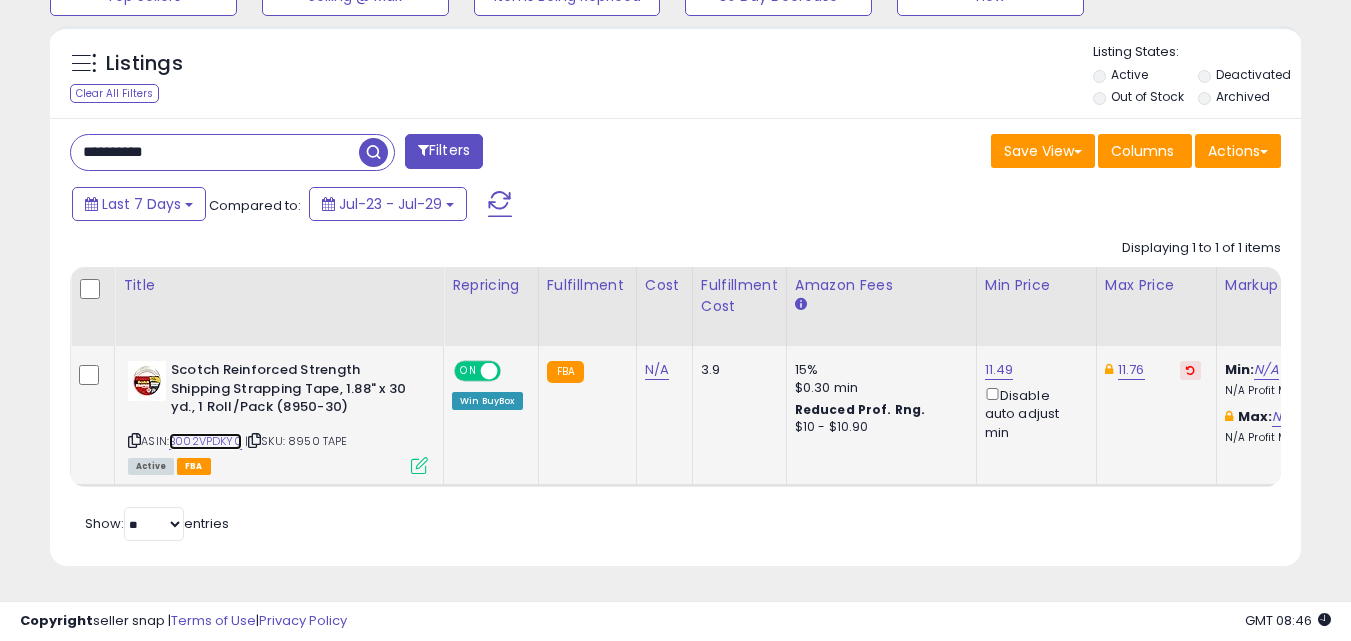 click on "B002VPDKY0" at bounding box center [205, 441] 